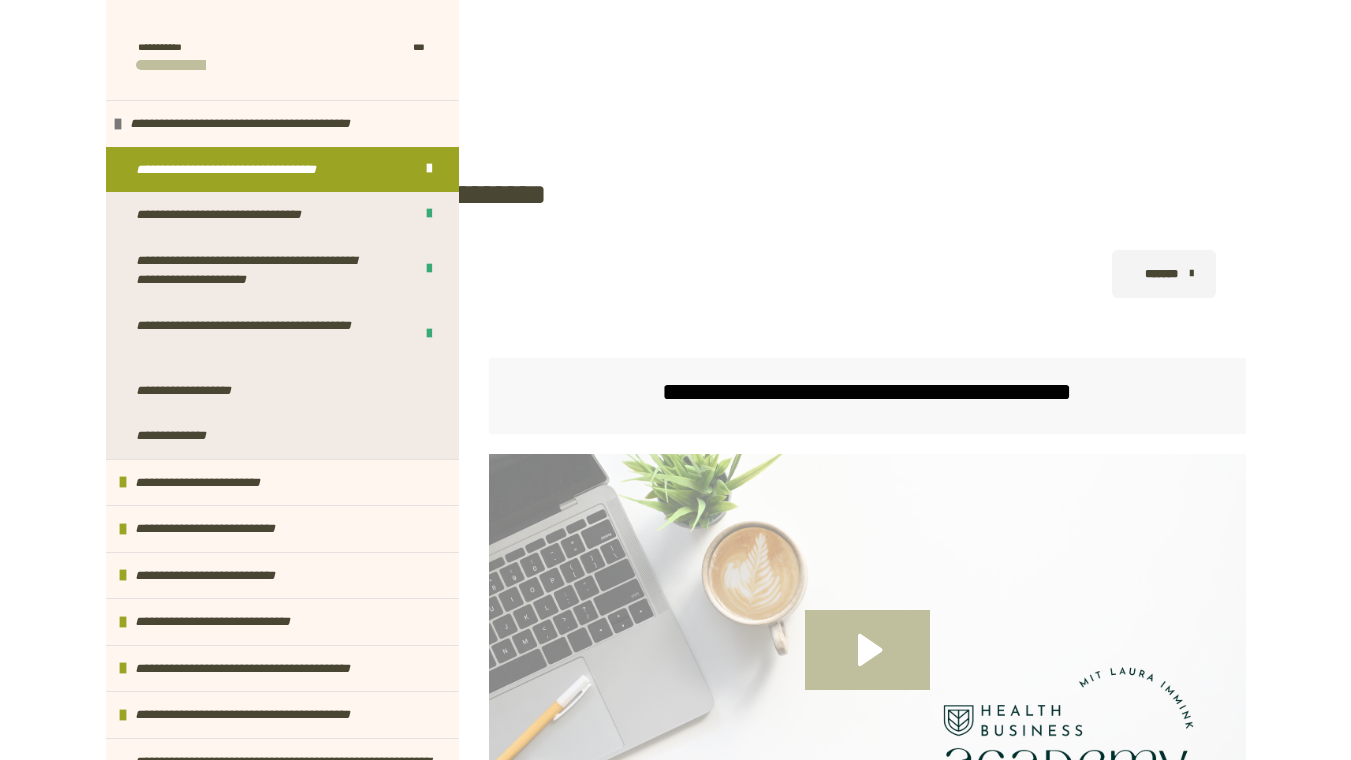 scroll, scrollTop: 1640, scrollLeft: 0, axis: vertical 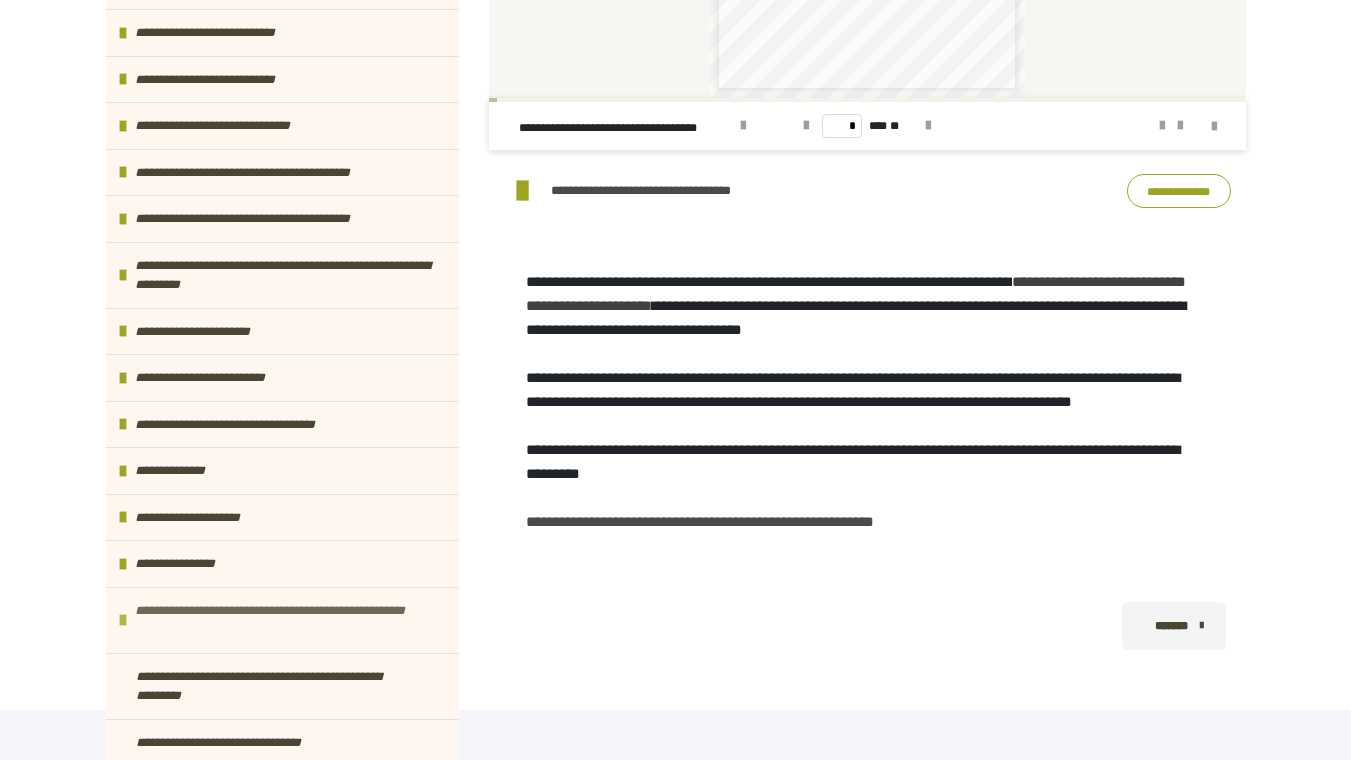 click on "**********" at bounding box center [282, 620] 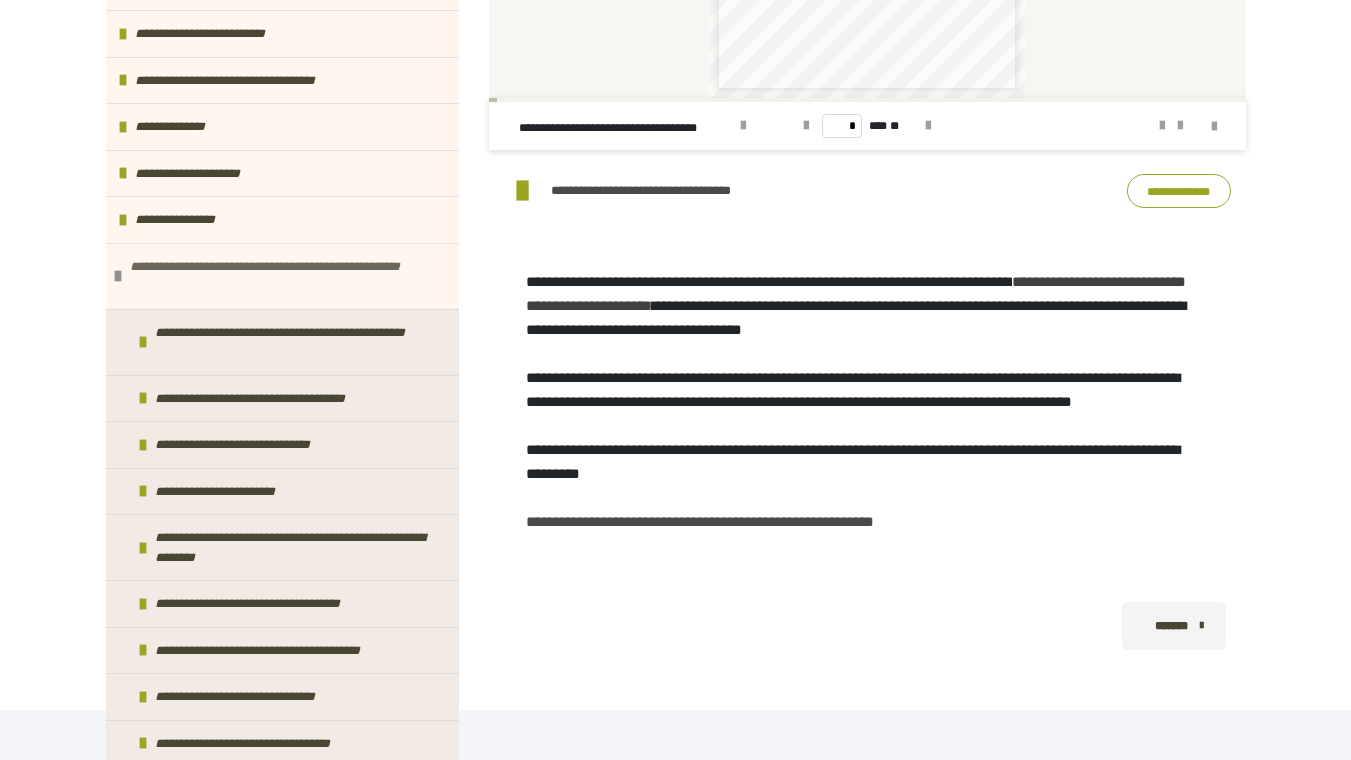 scroll, scrollTop: 954, scrollLeft: 0, axis: vertical 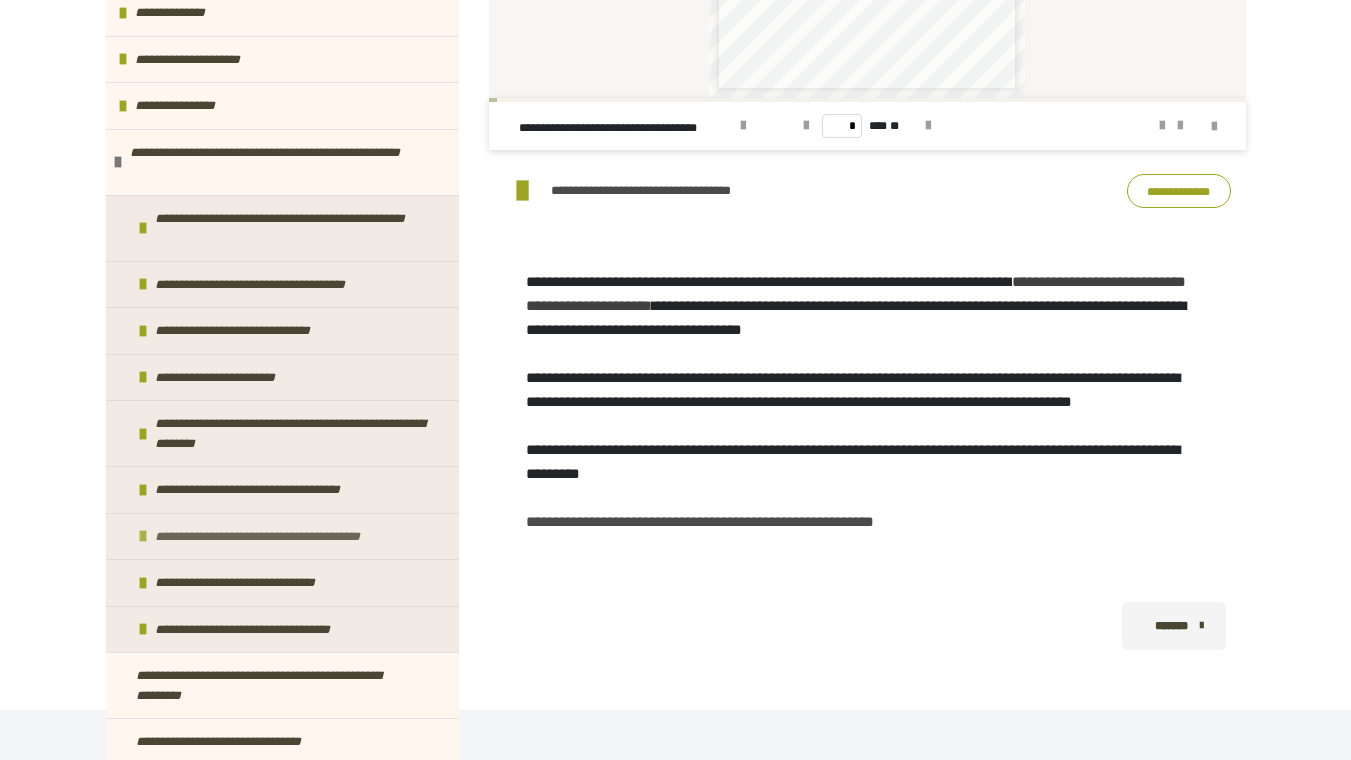 click on "**********" at bounding box center [283, 537] 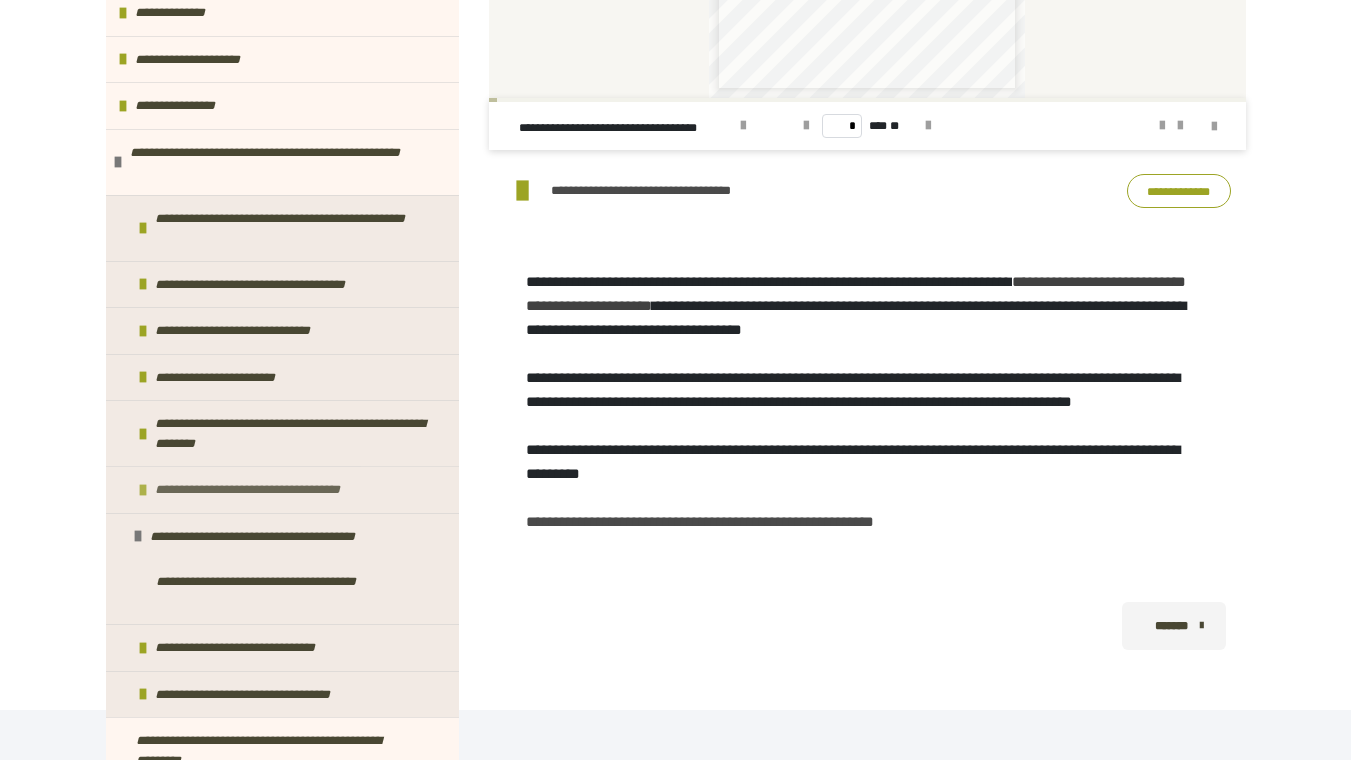 click on "**********" at bounding box center (268, 490) 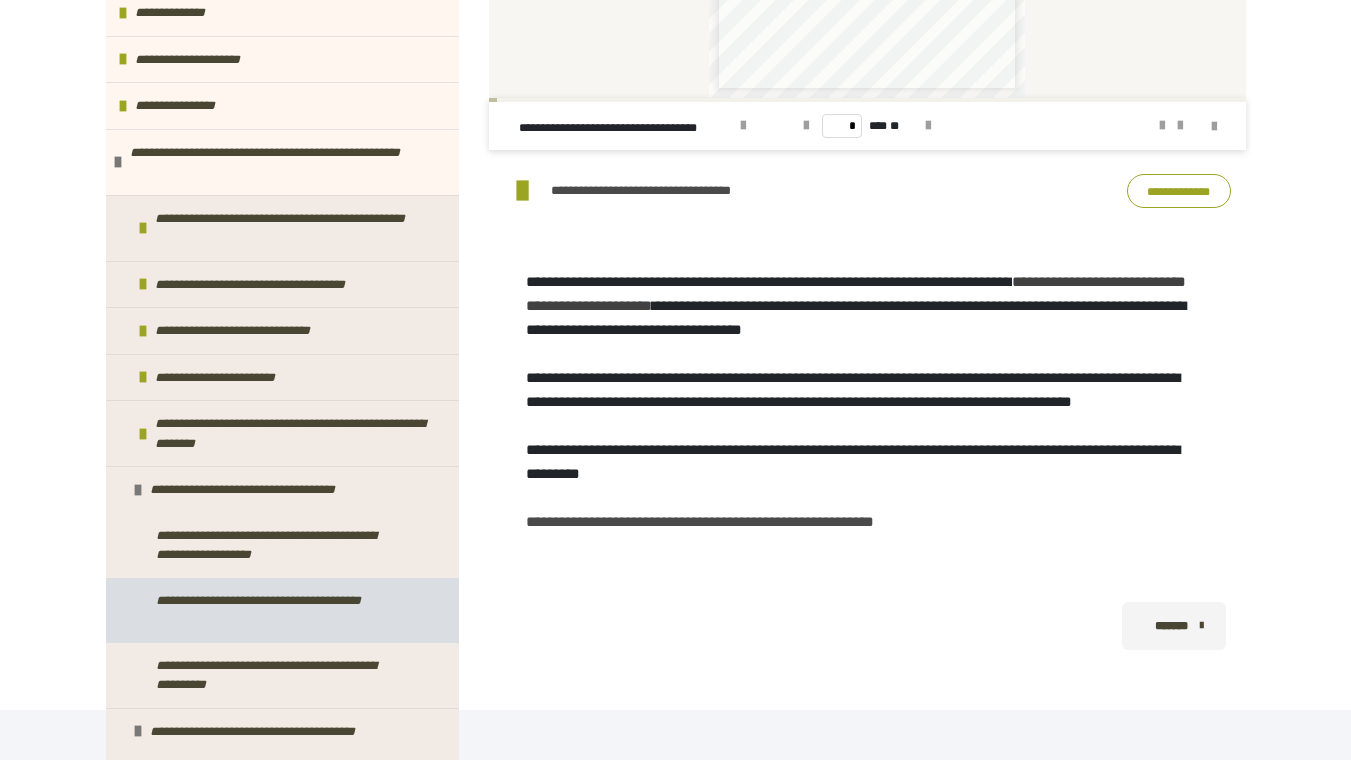 click on "**********" at bounding box center [276, 610] 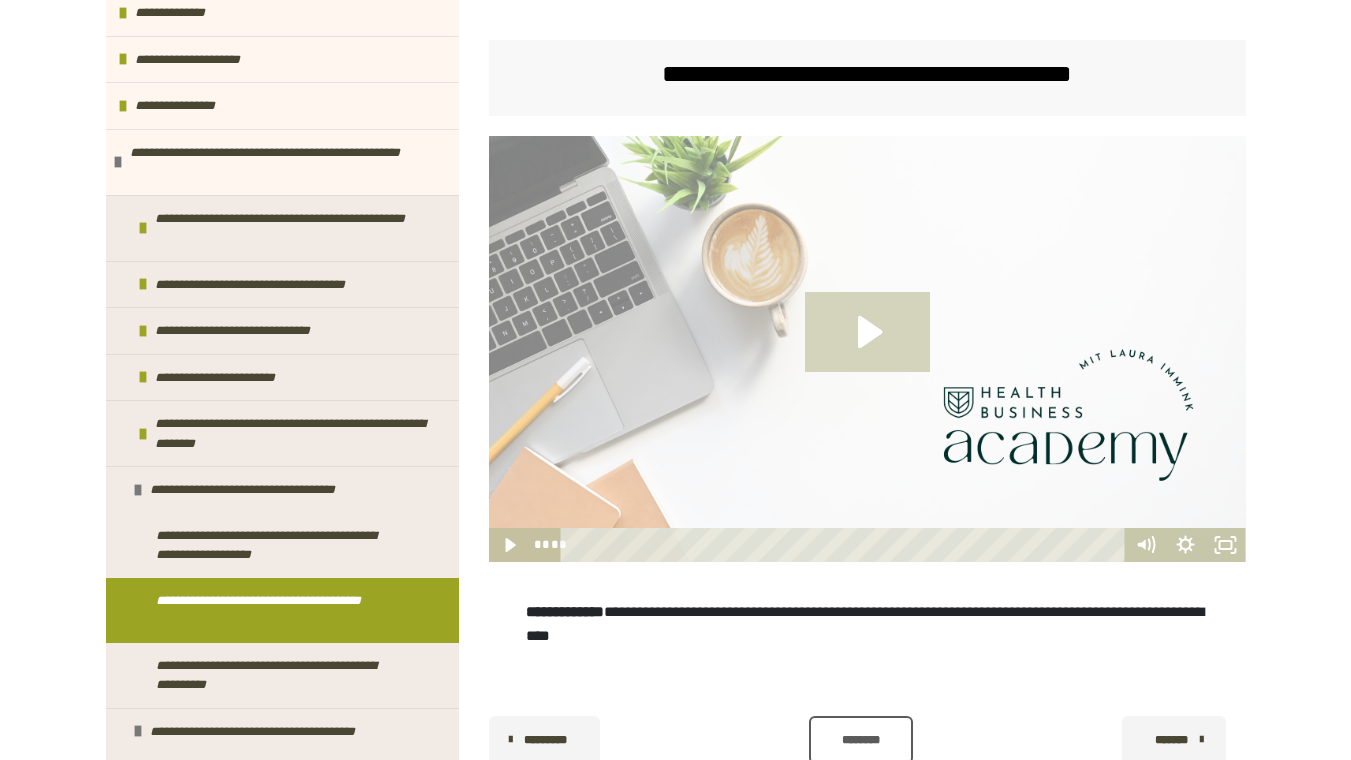 scroll, scrollTop: 387, scrollLeft: 0, axis: vertical 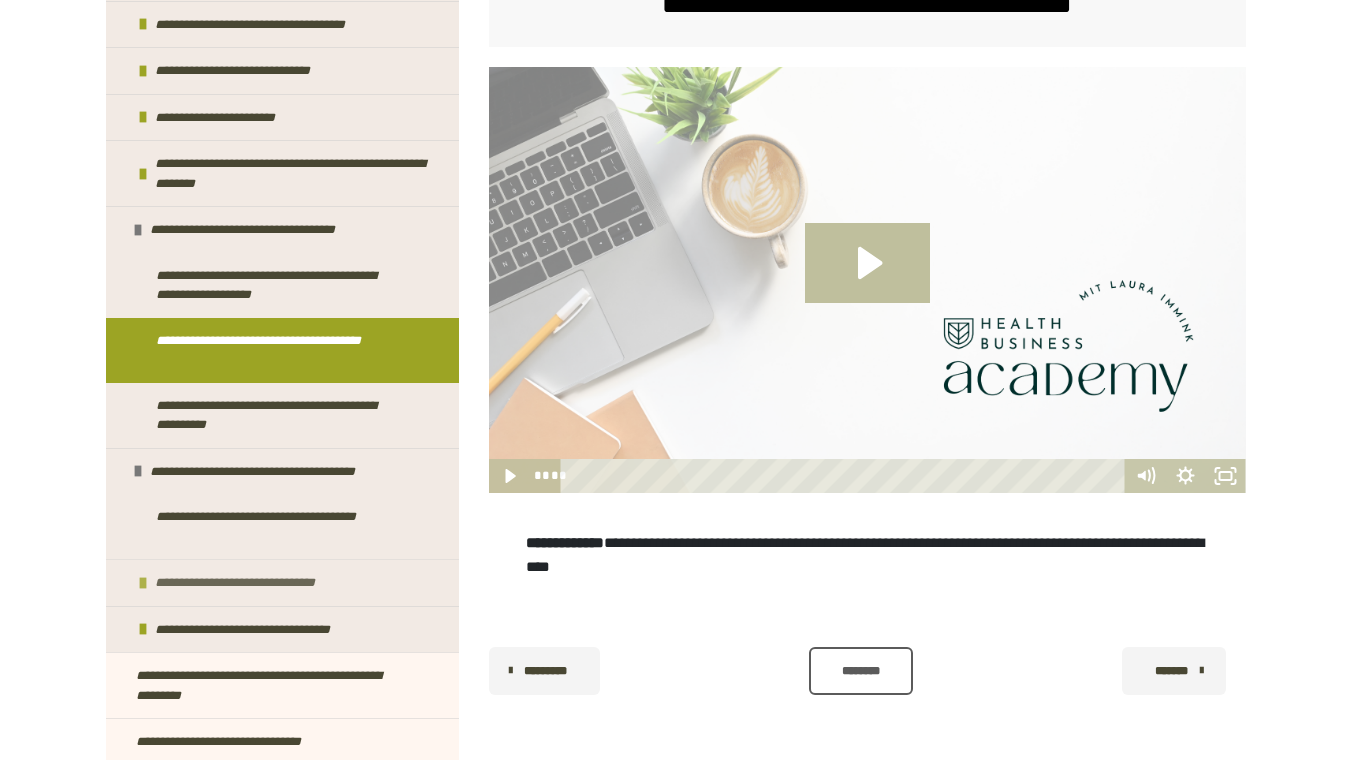 click on "**********" at bounding box center (257, 583) 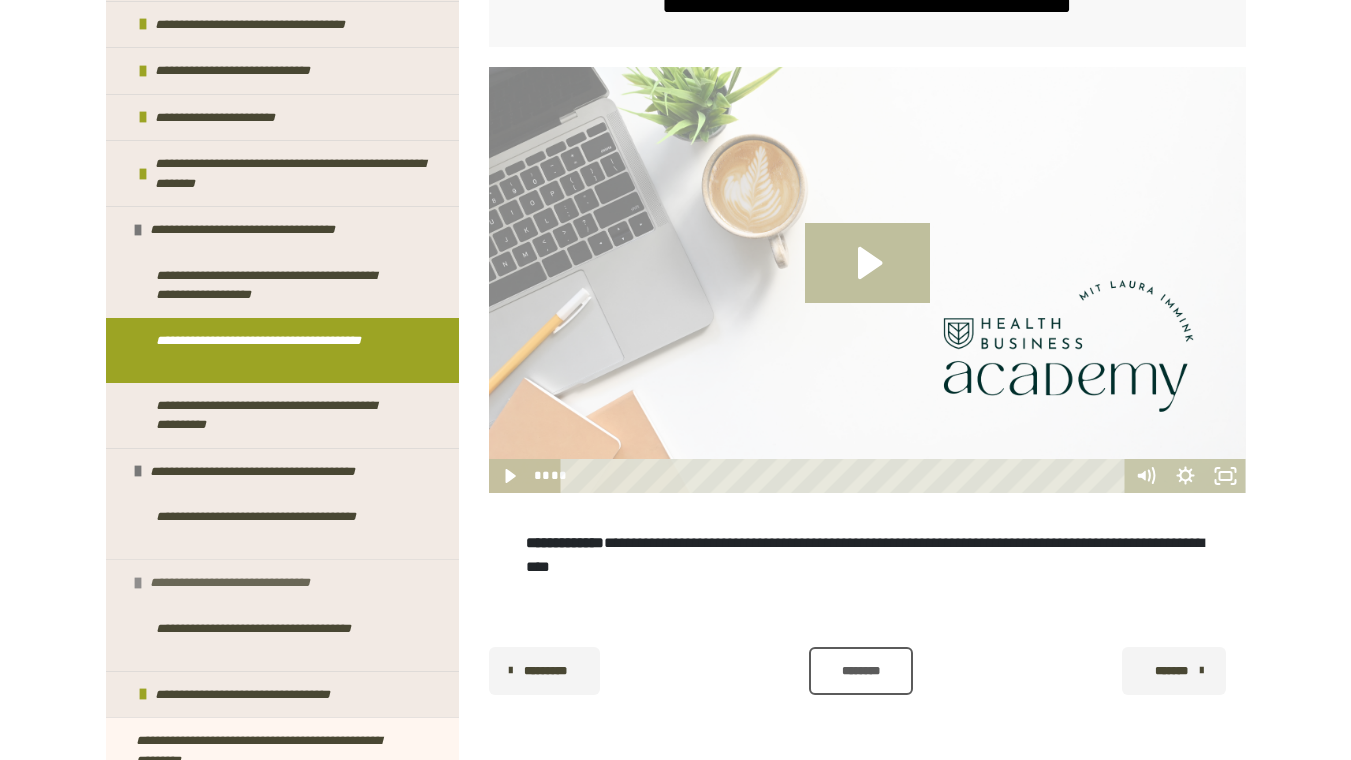 scroll, scrollTop: 1279, scrollLeft: 0, axis: vertical 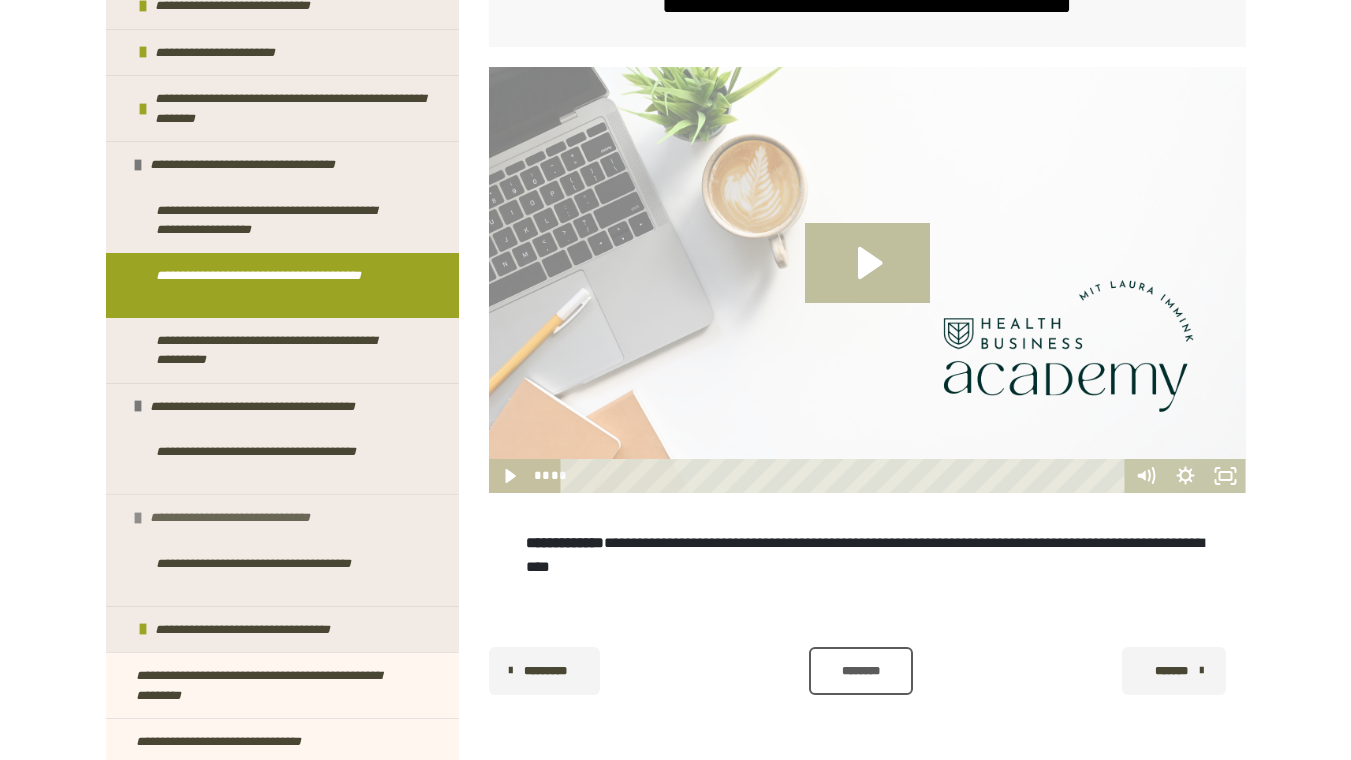 click on "**********" at bounding box center [276, 573] 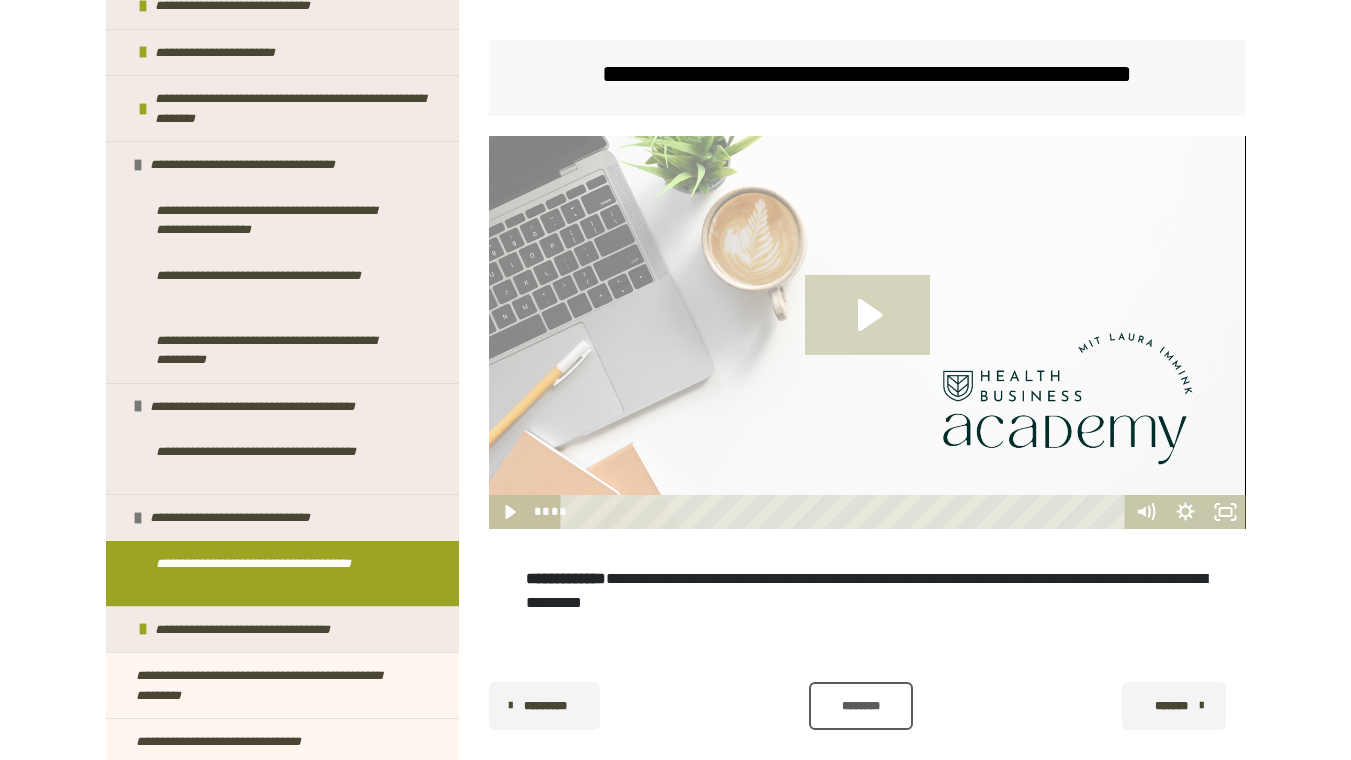 click 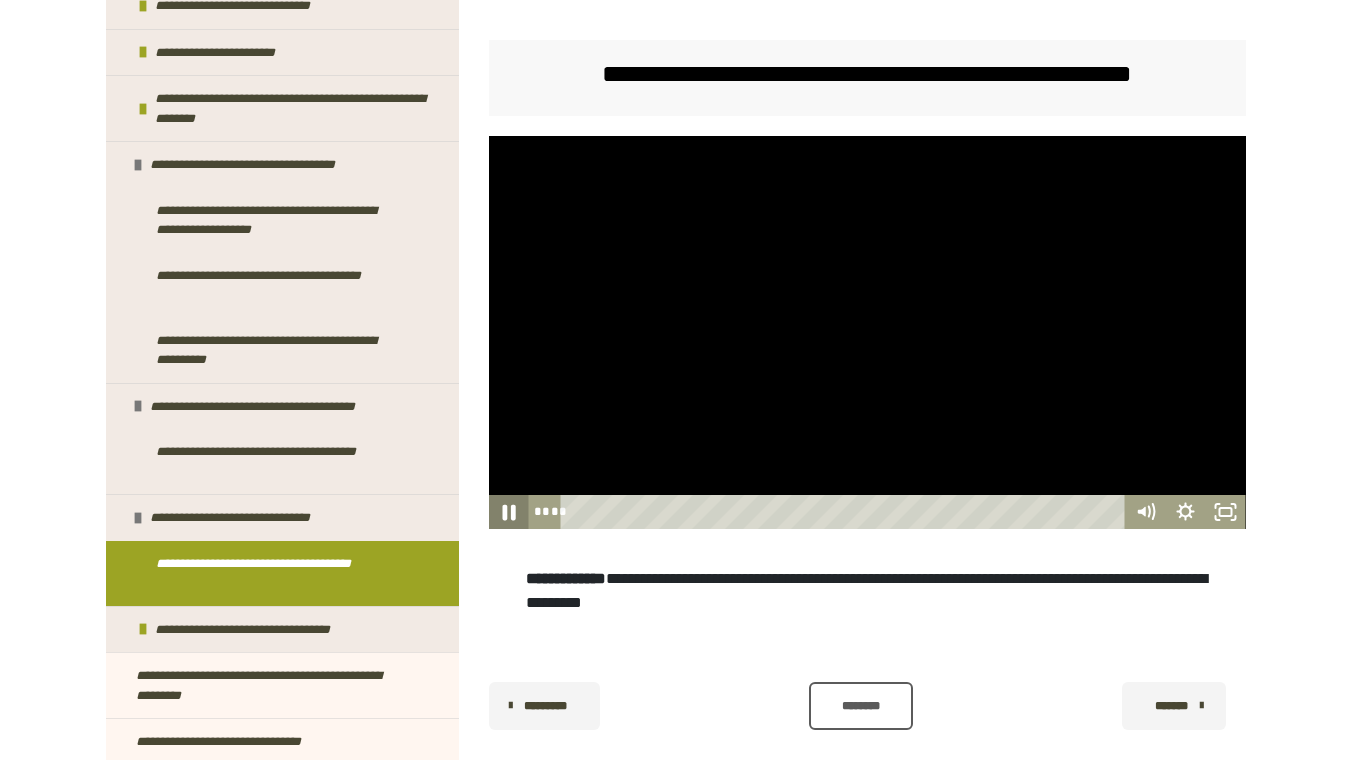click 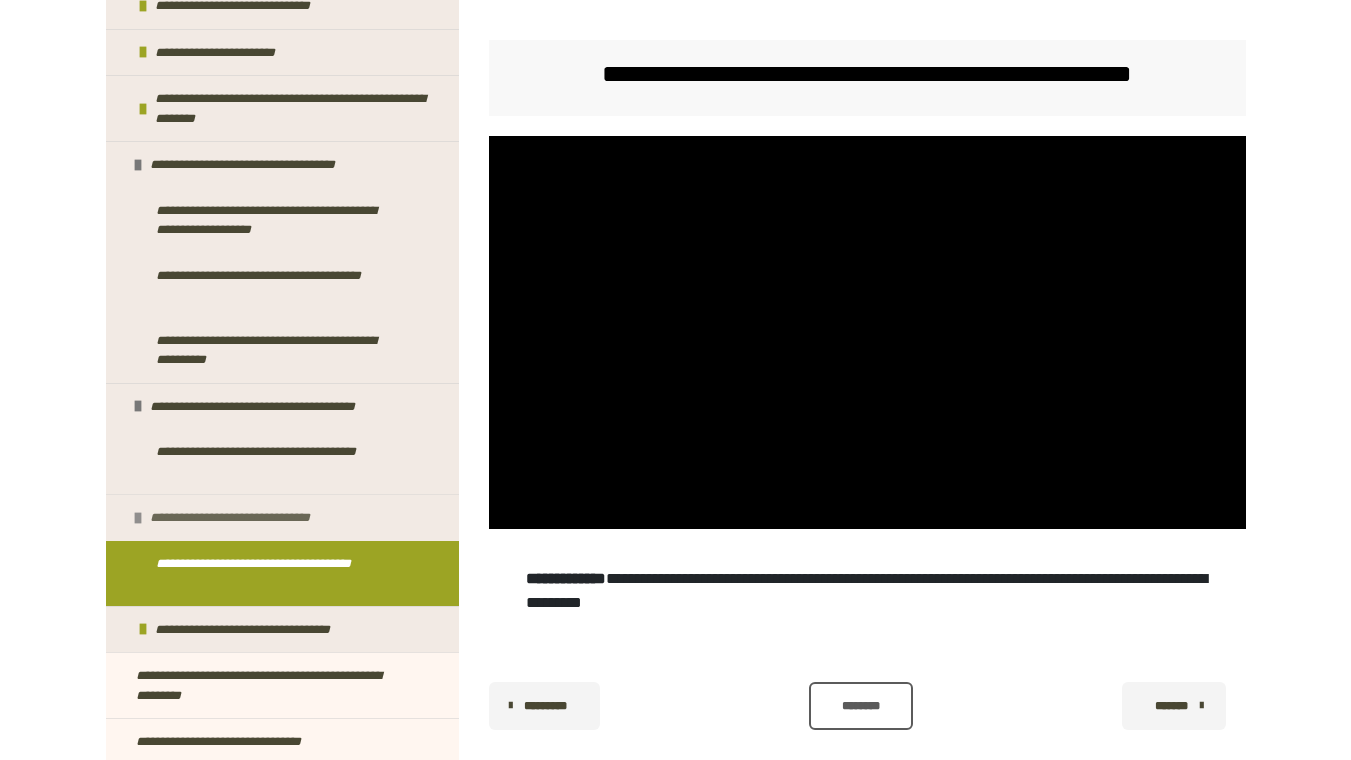 click on "**********" at bounding box center (252, 518) 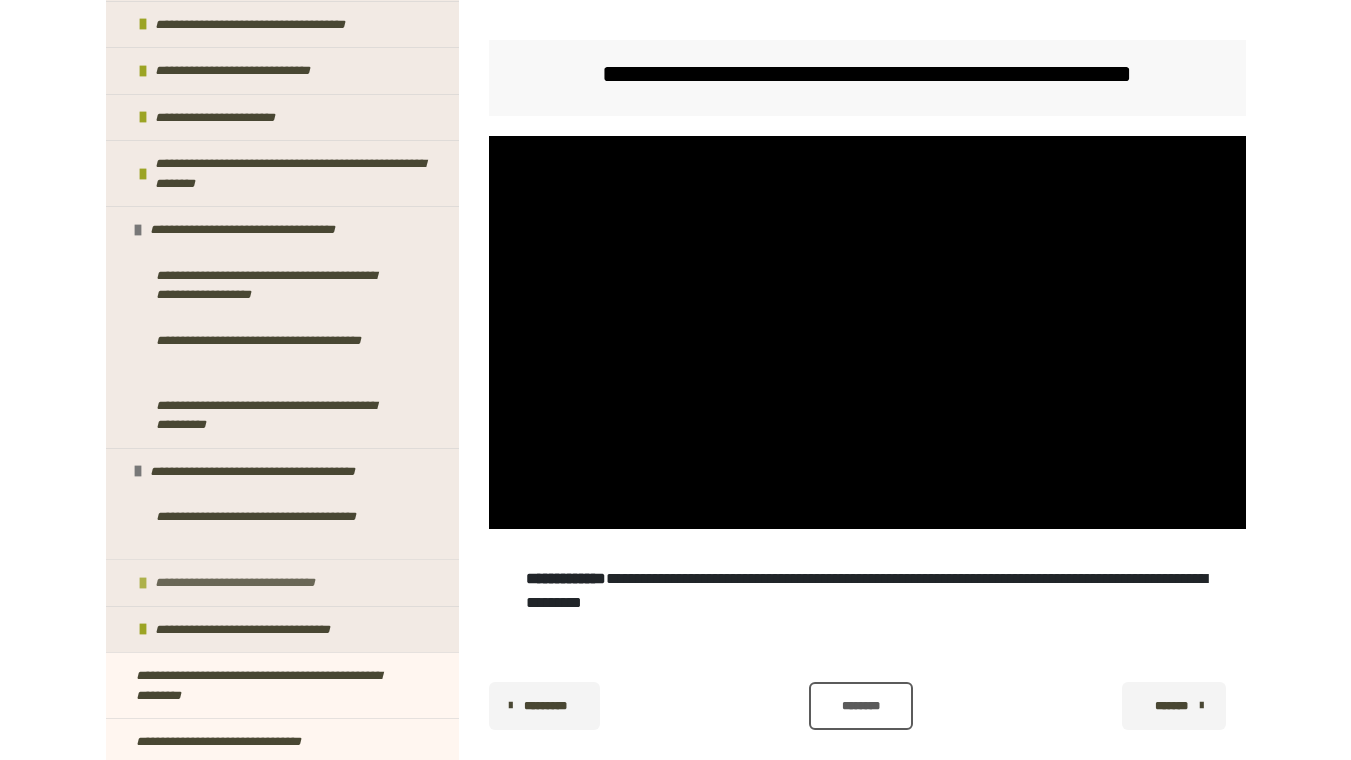 scroll, scrollTop: 1214, scrollLeft: 0, axis: vertical 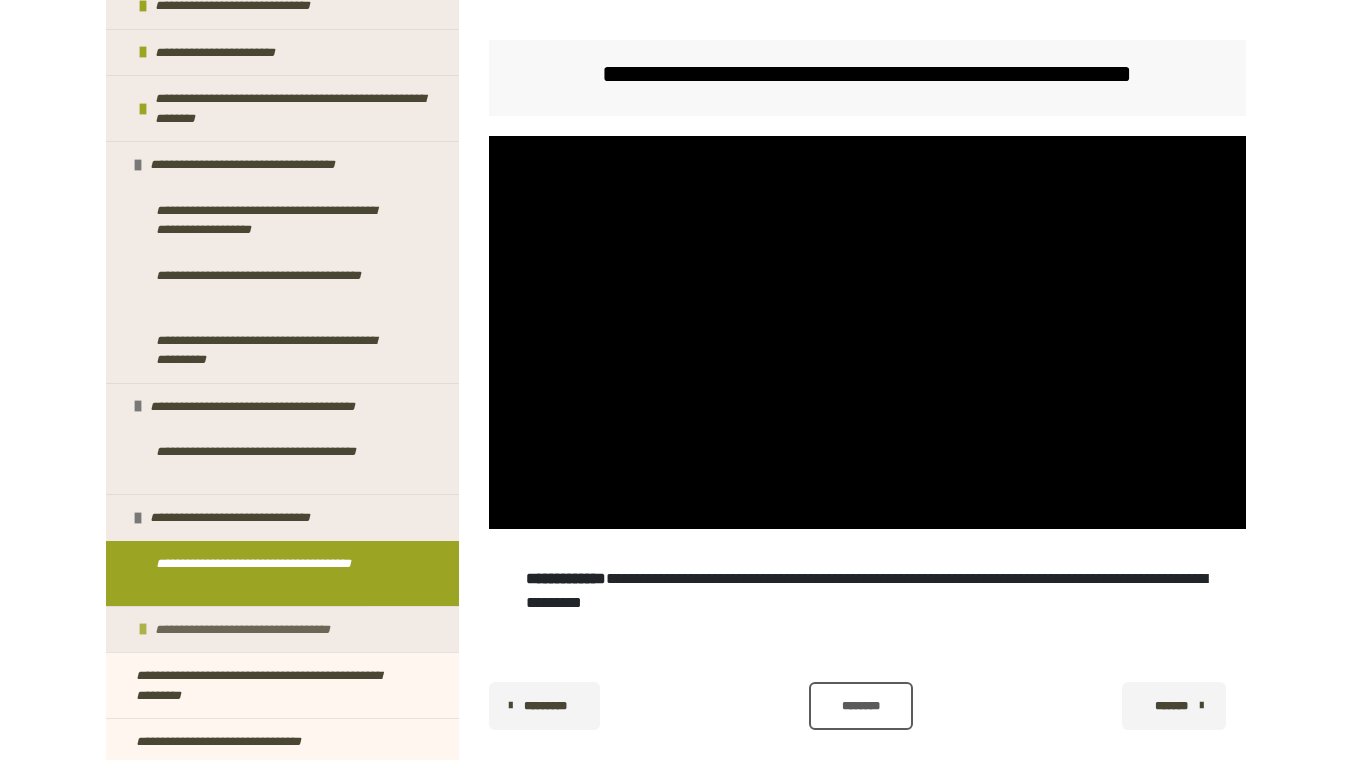 click on "**********" at bounding box center (269, 630) 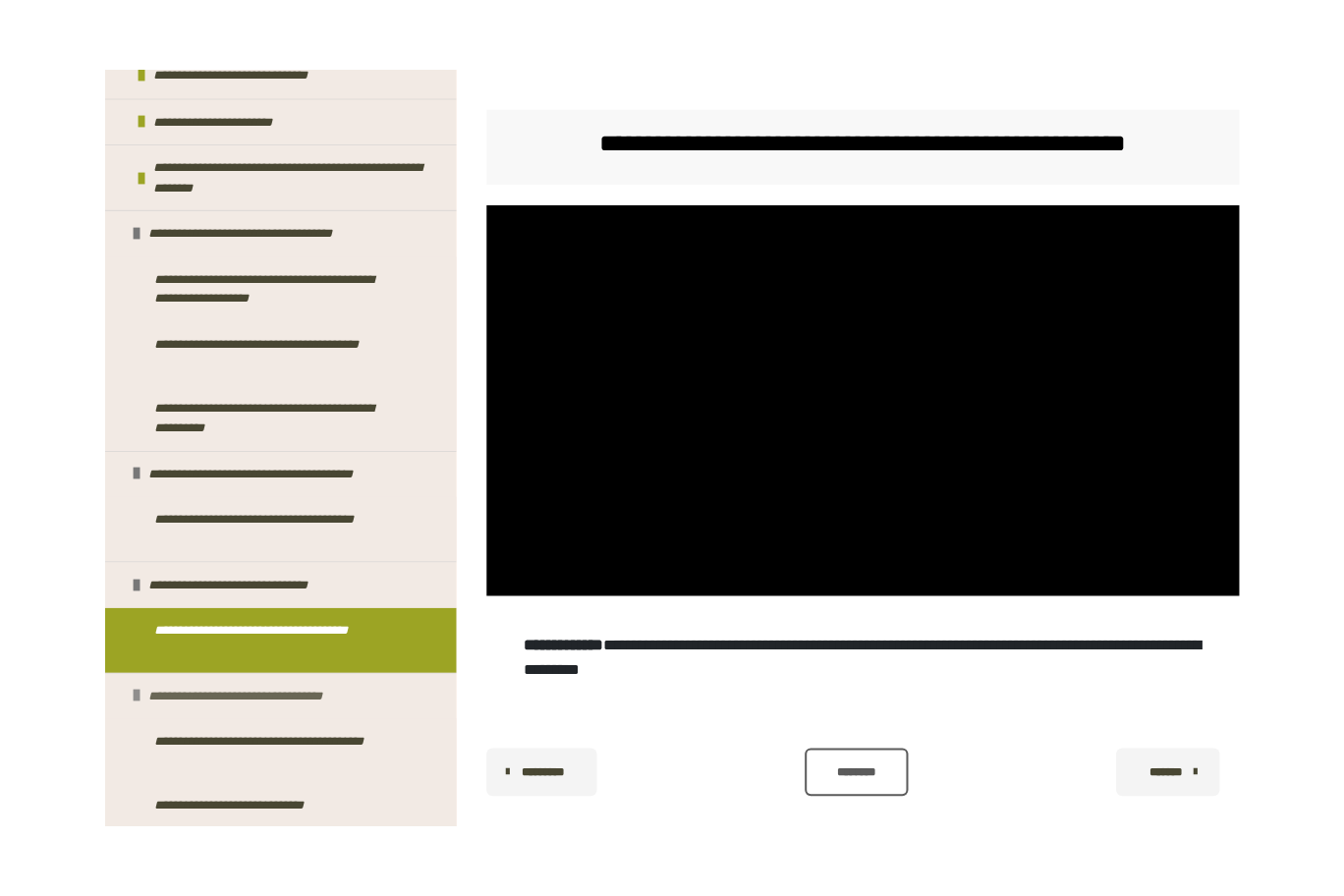 scroll, scrollTop: 1429, scrollLeft: 0, axis: vertical 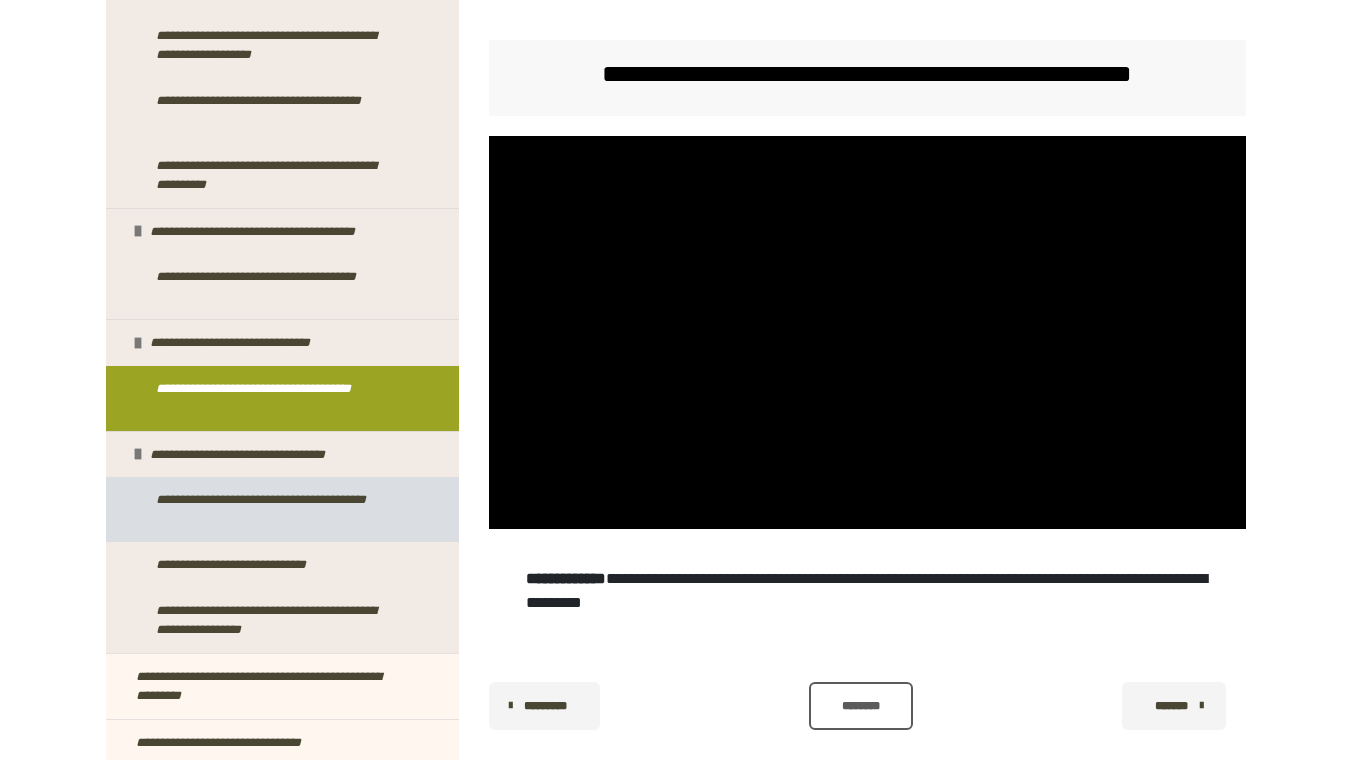 click on "**********" at bounding box center (276, 509) 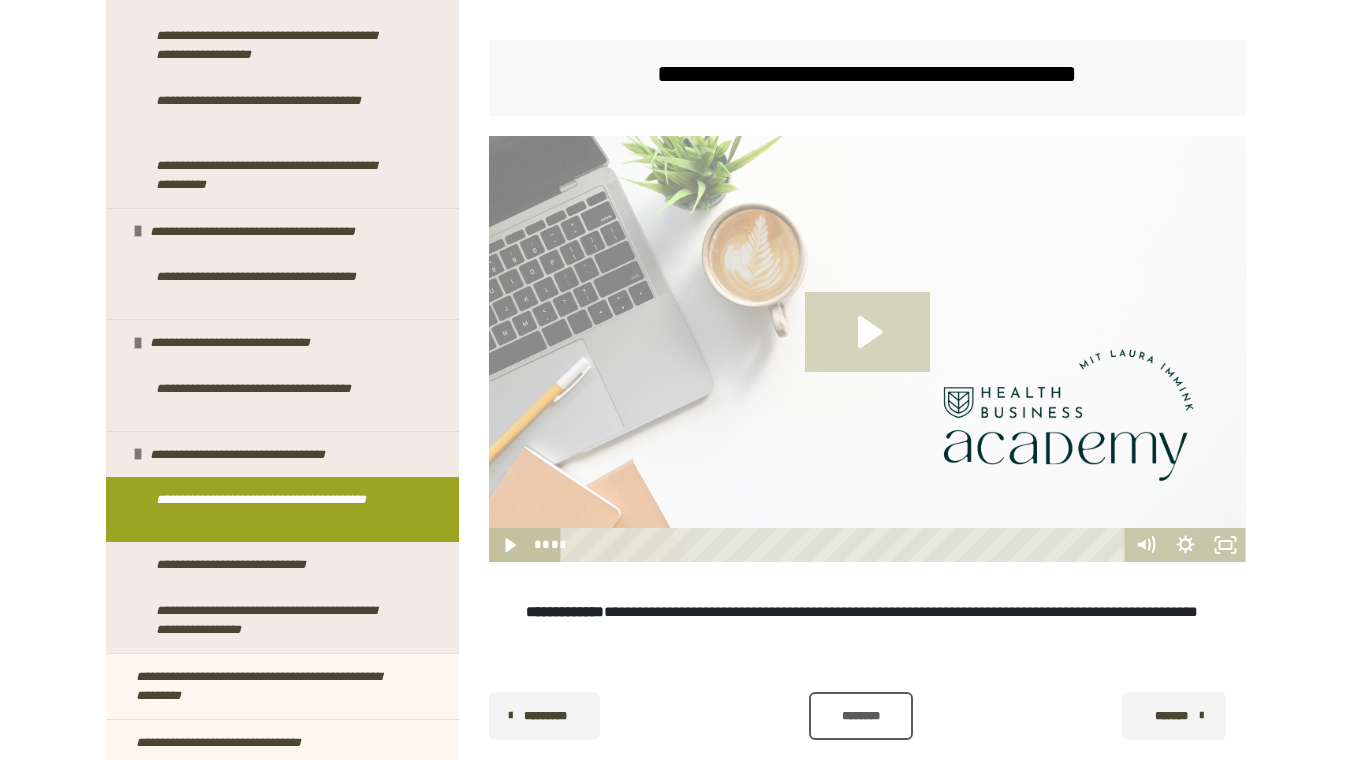 click 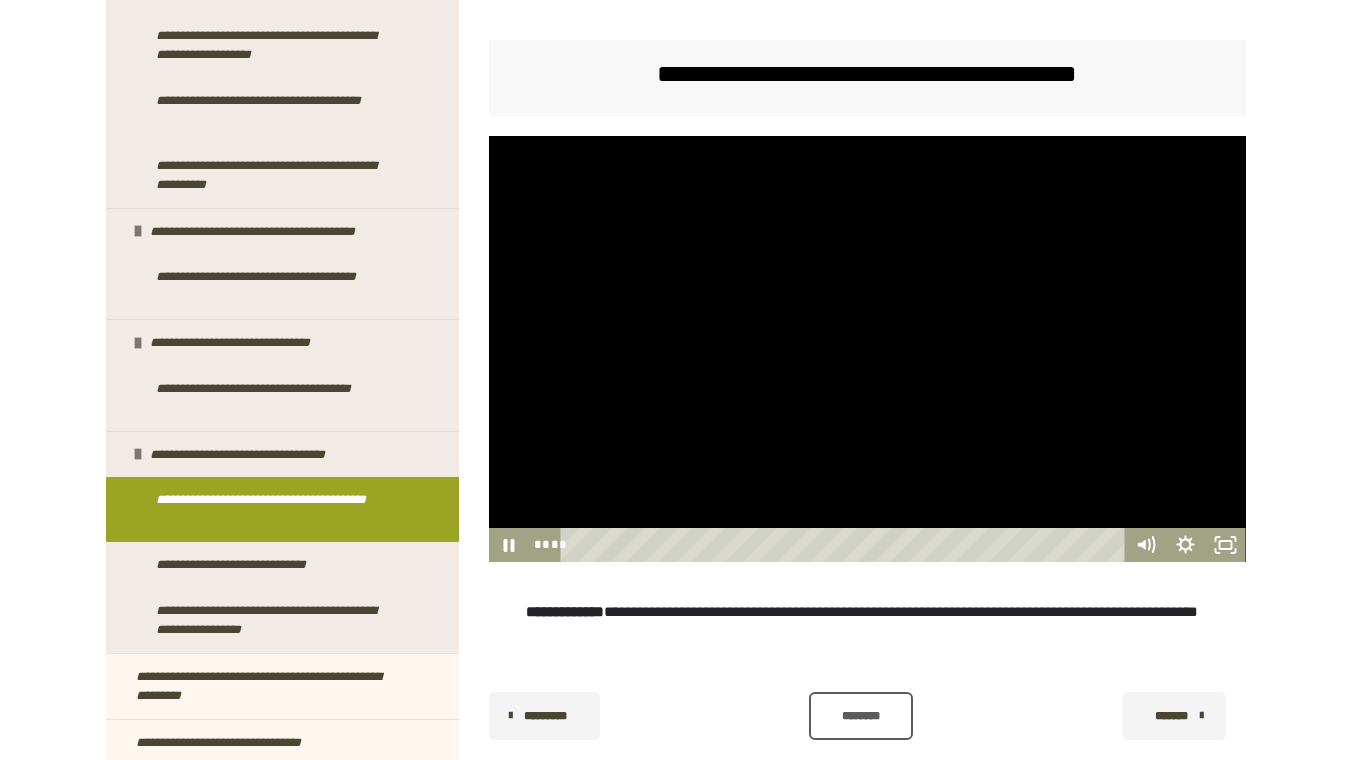 type 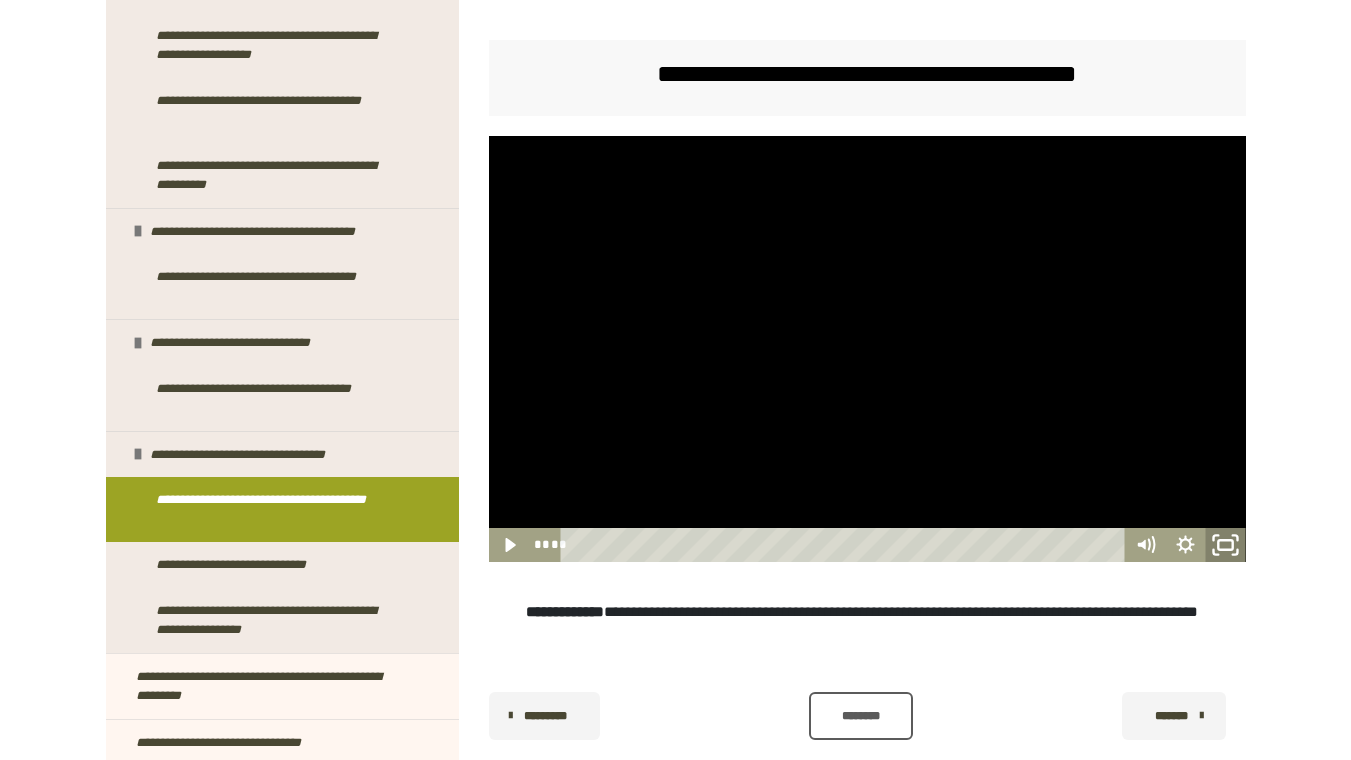 click 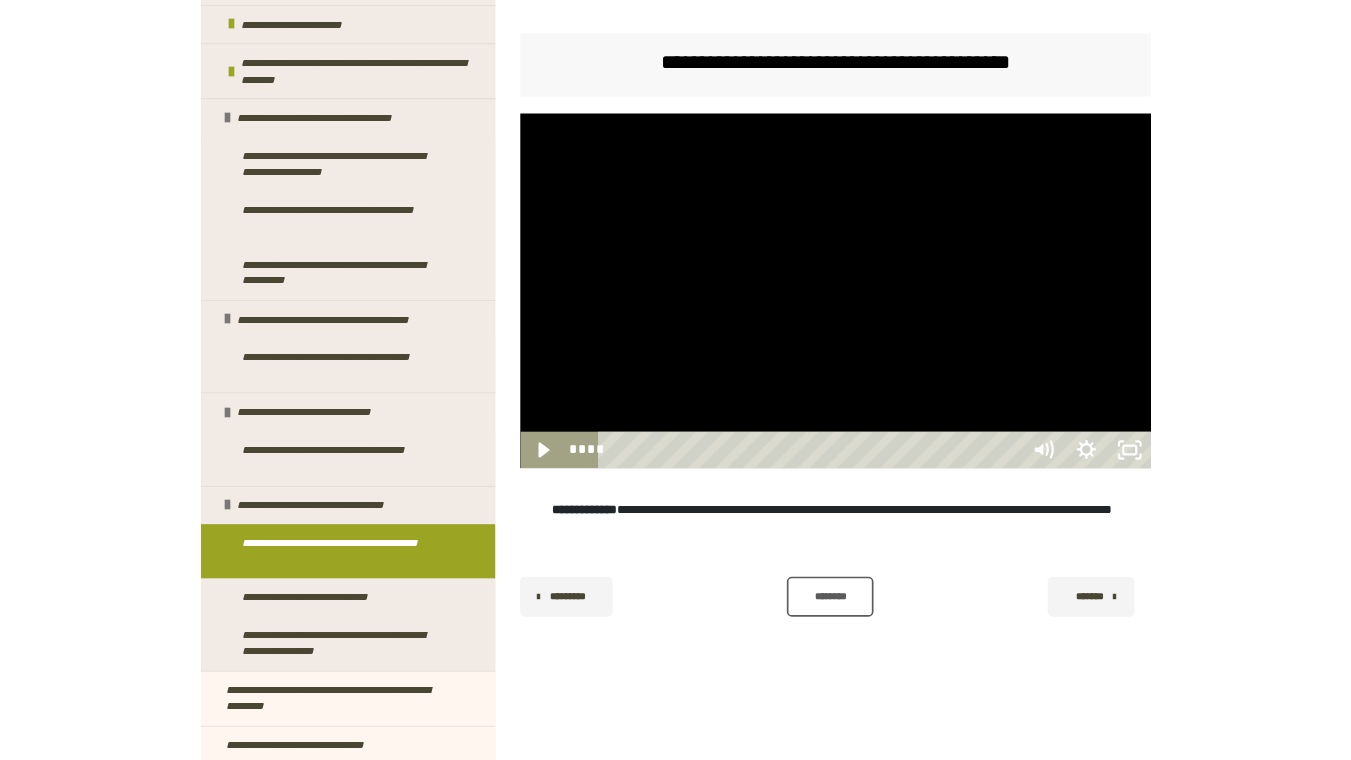 scroll, scrollTop: 1302, scrollLeft: 0, axis: vertical 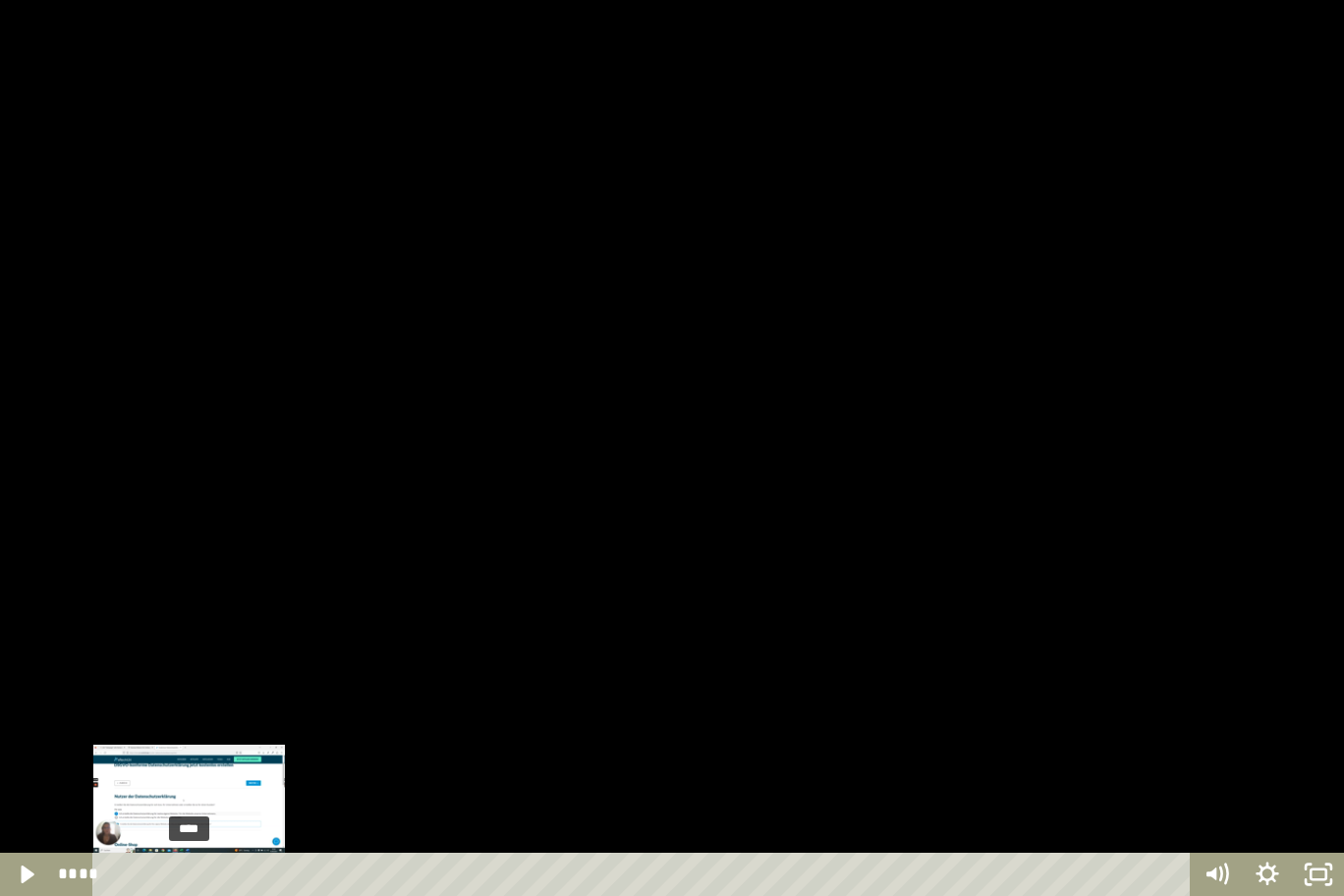 click on "****" at bounding box center [644, 874] 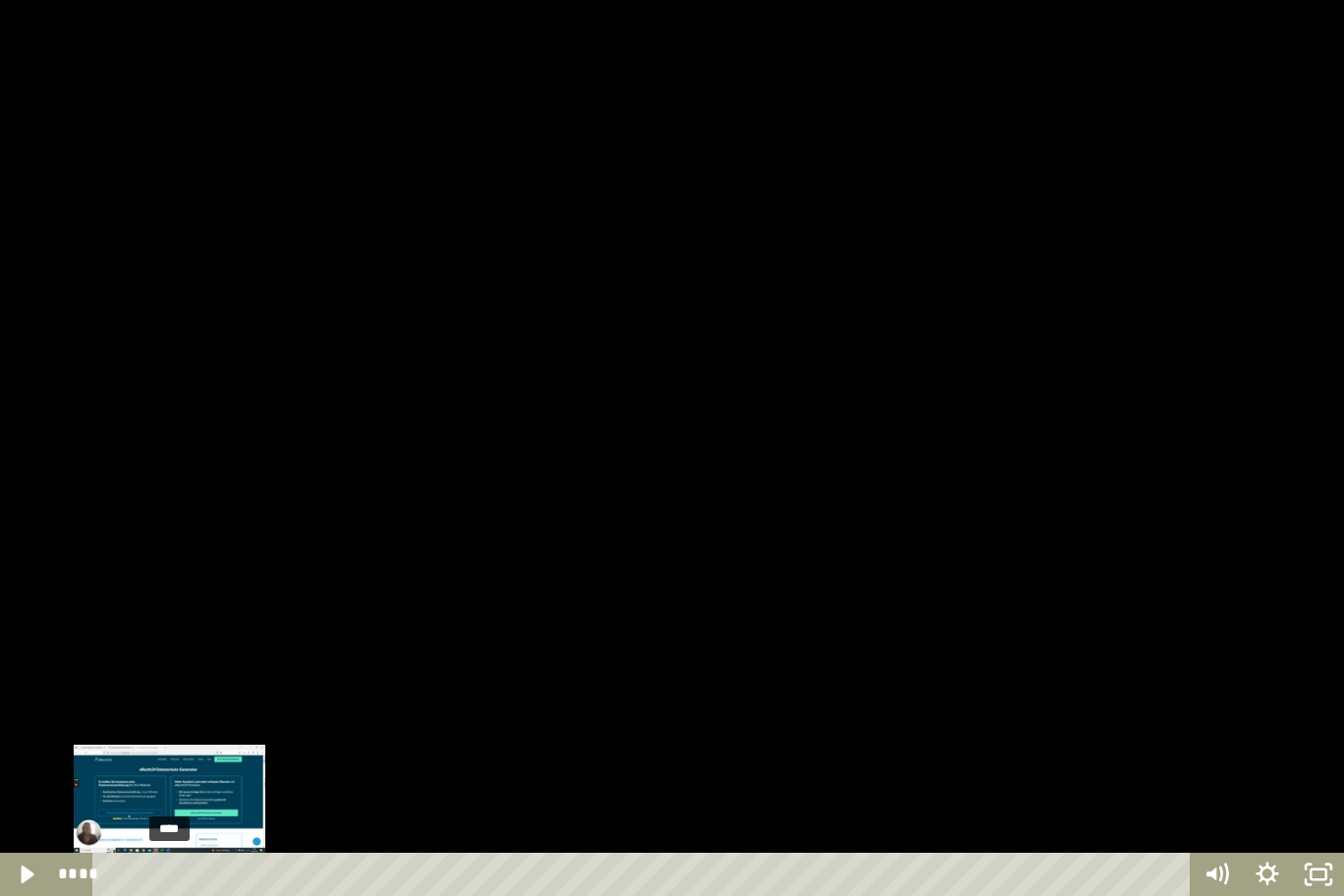 click on "****" at bounding box center (644, 874) 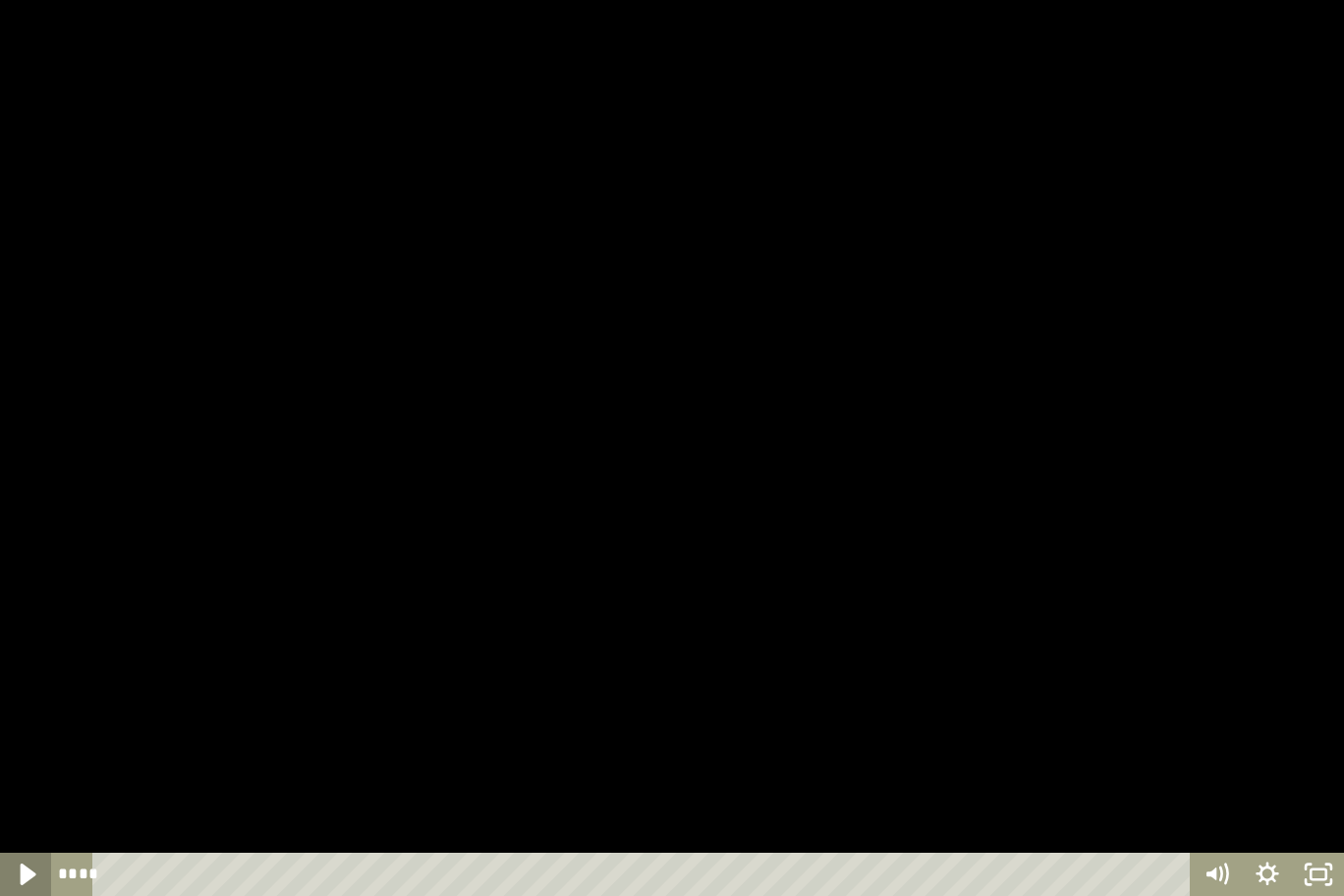 click 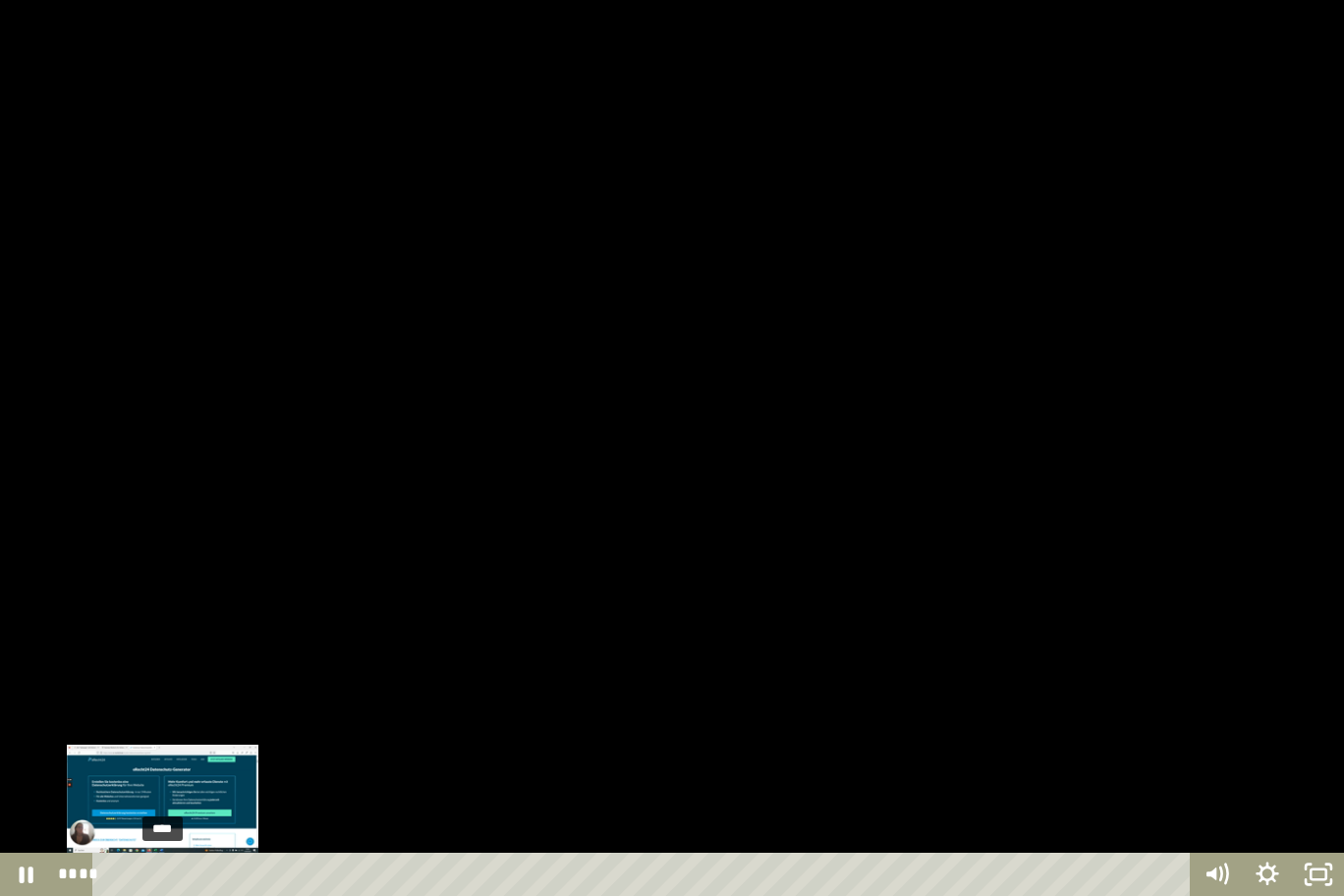 click on "****" at bounding box center (644, 874) 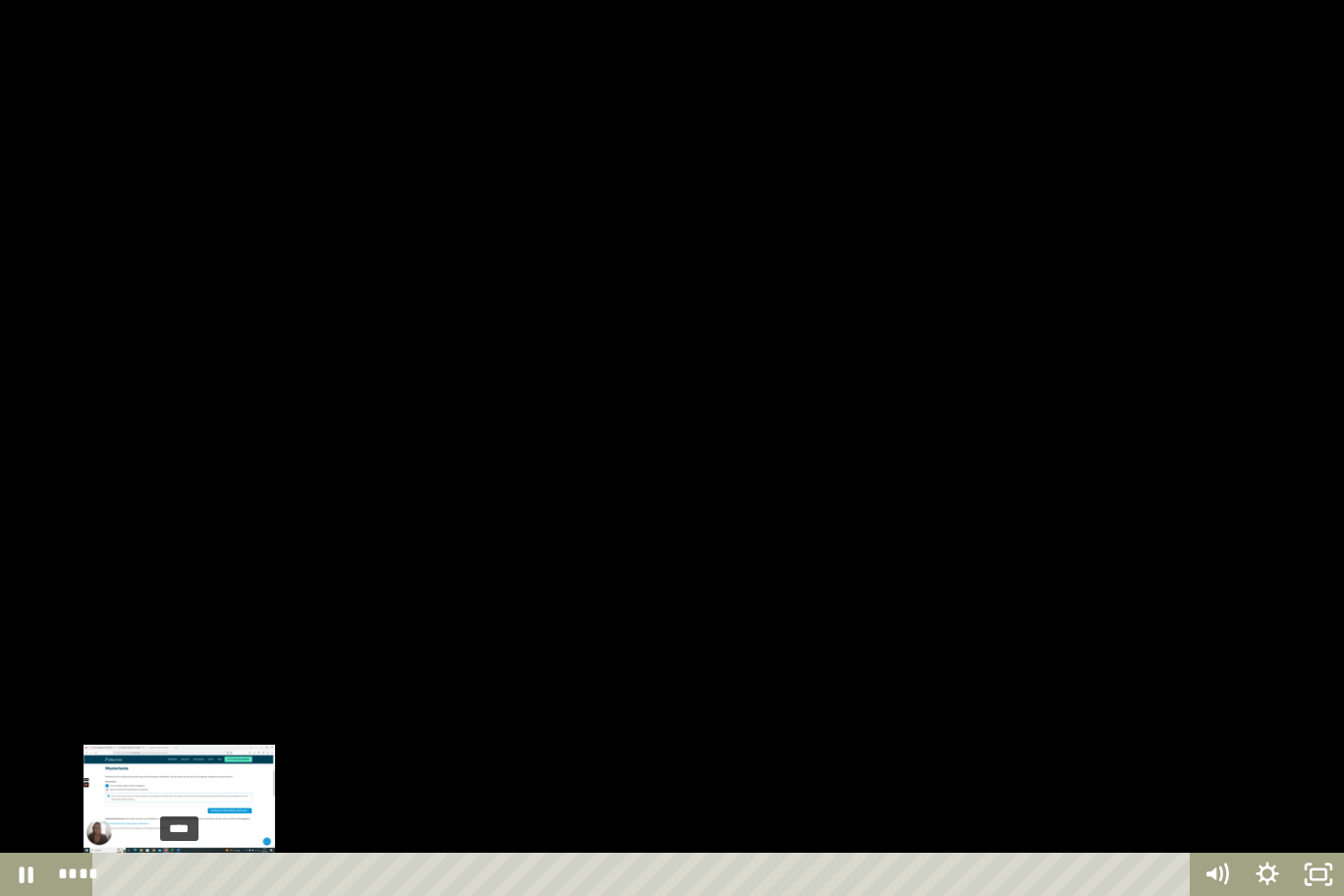 click on "****" at bounding box center [644, 874] 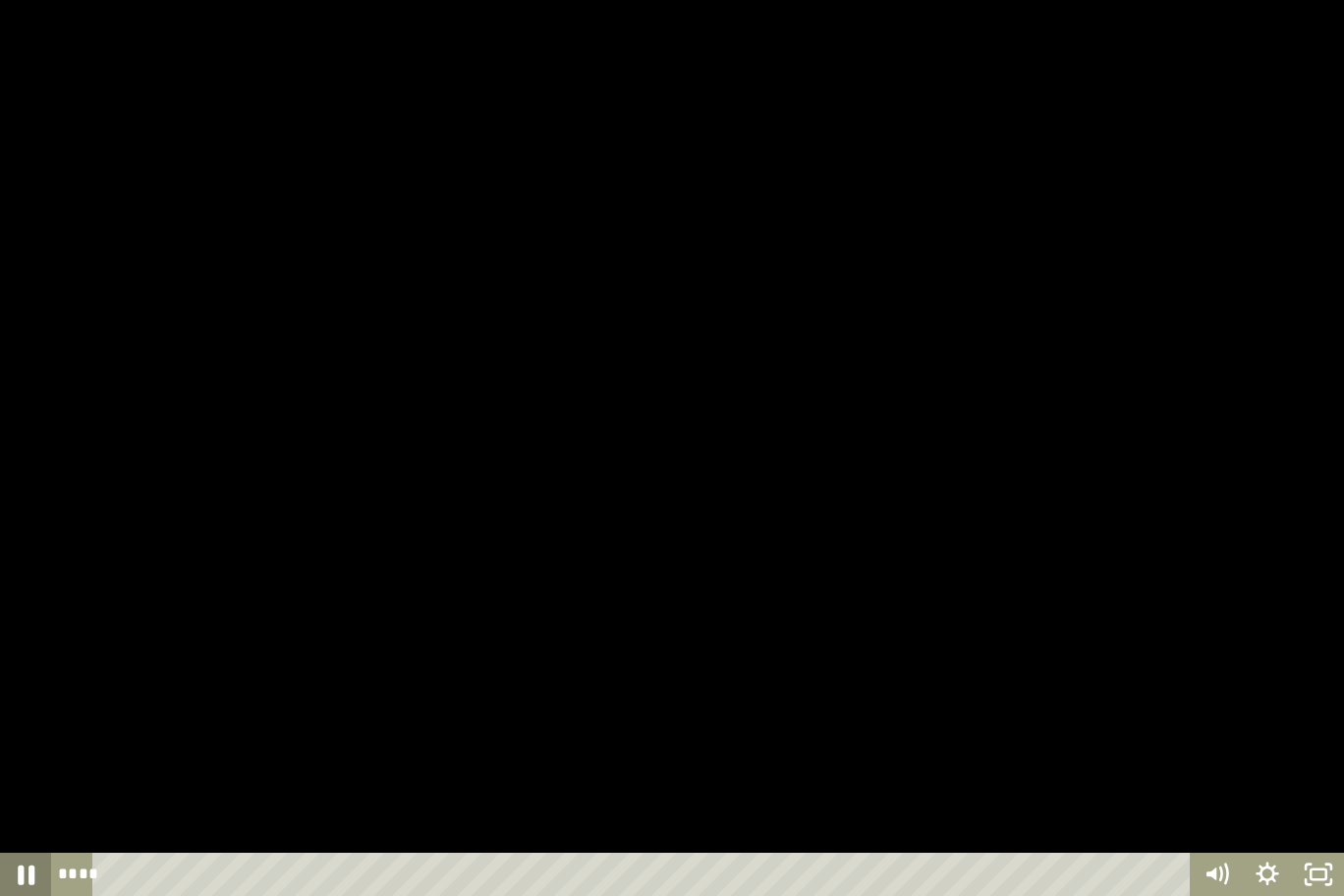 click 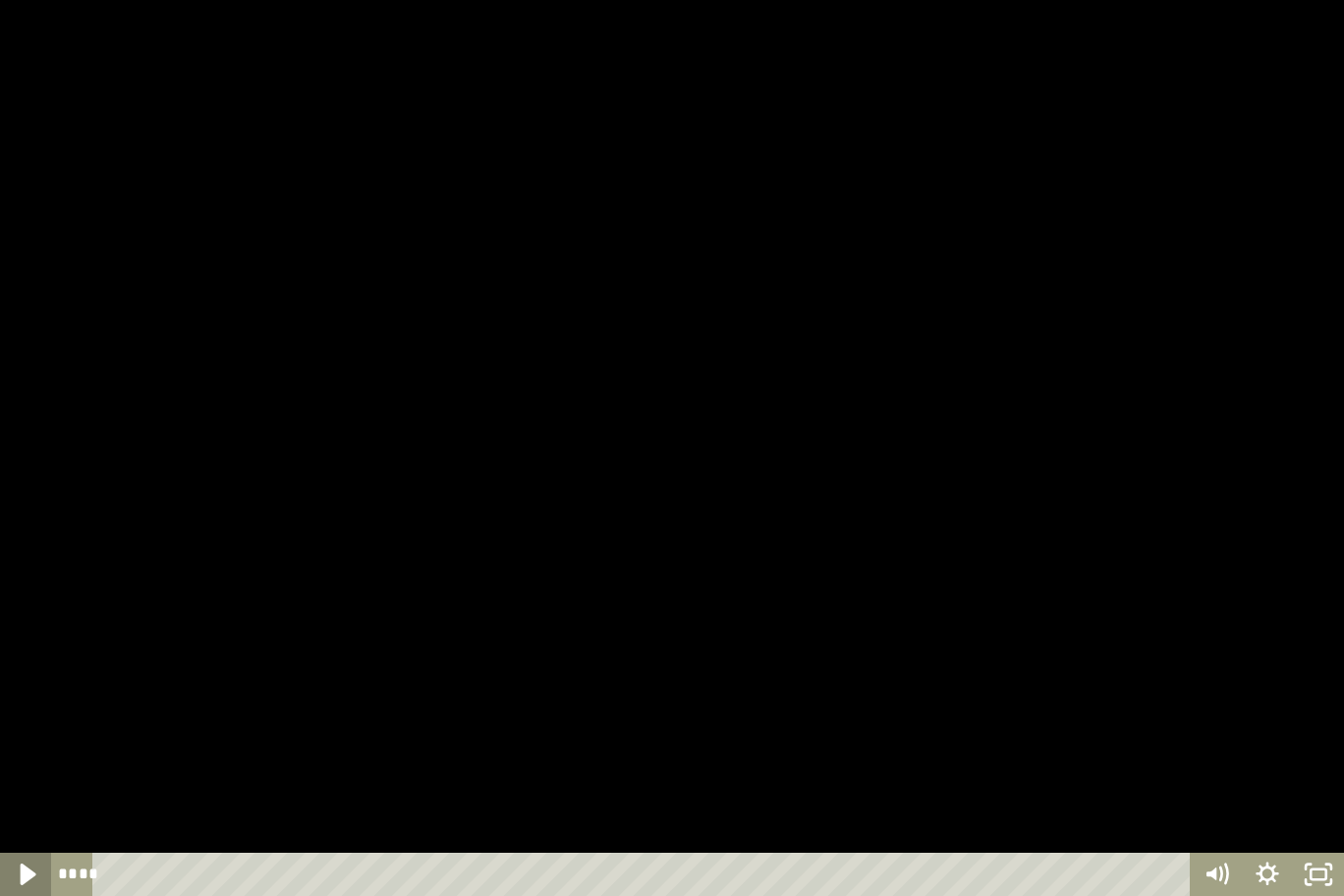 click 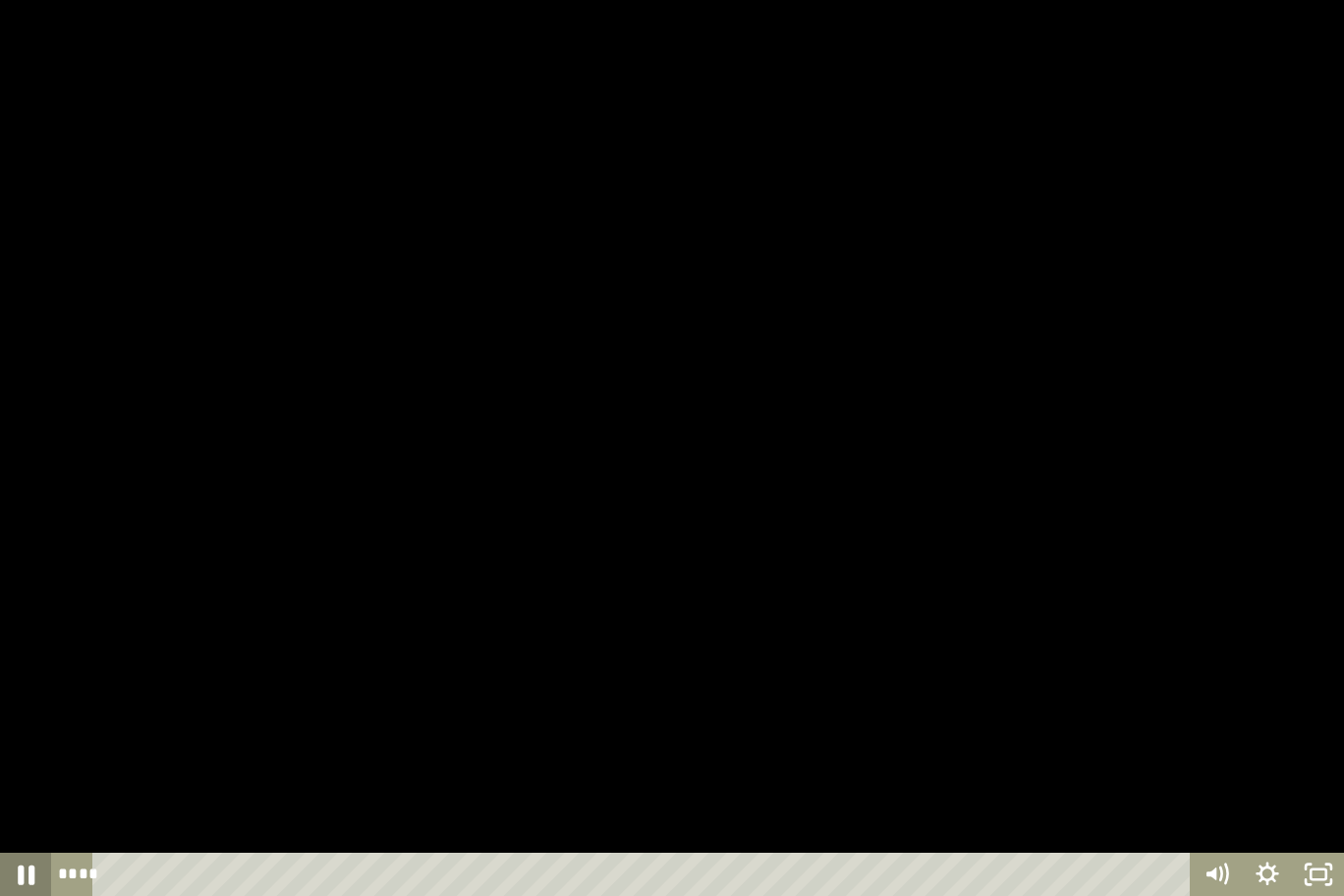 click 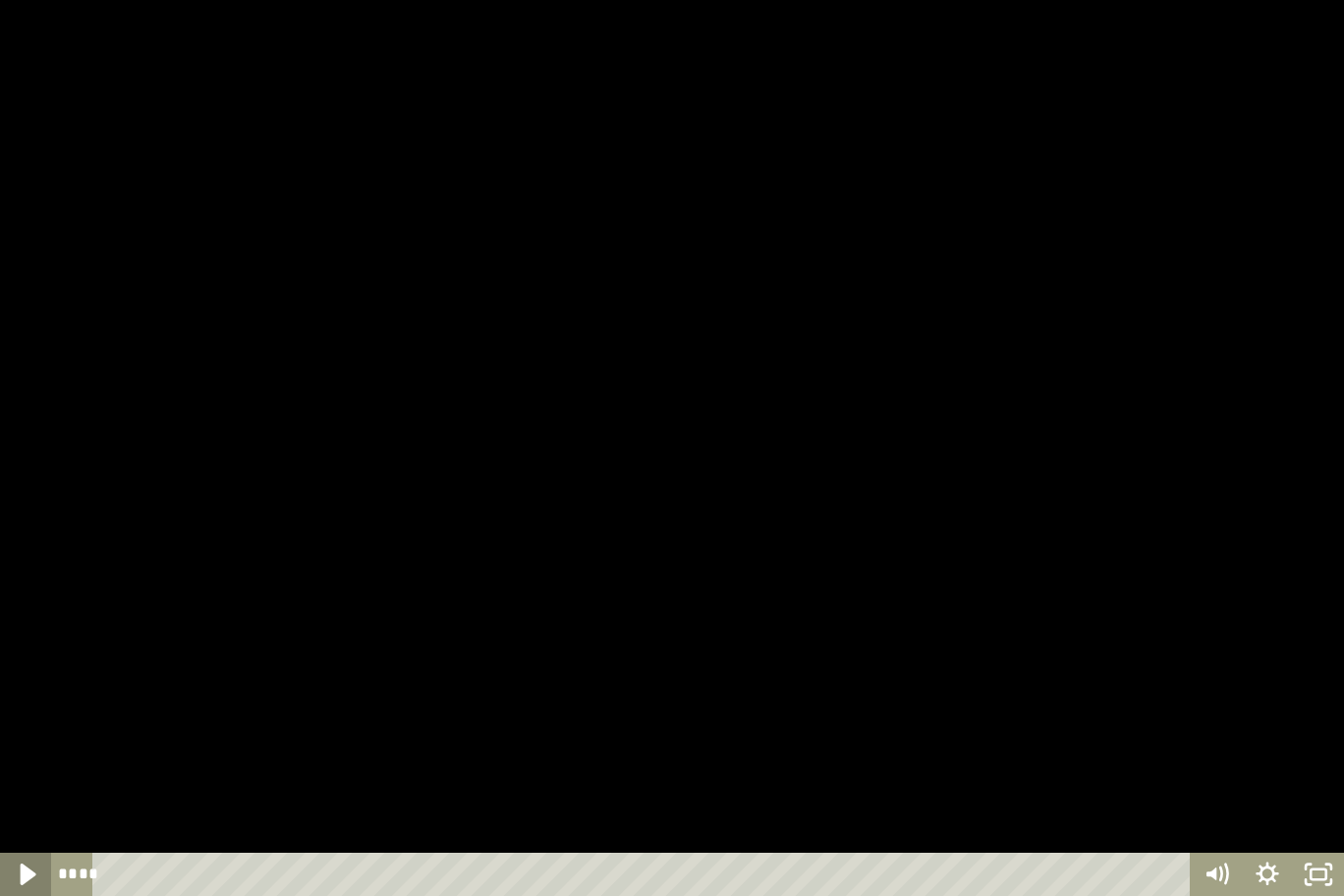click 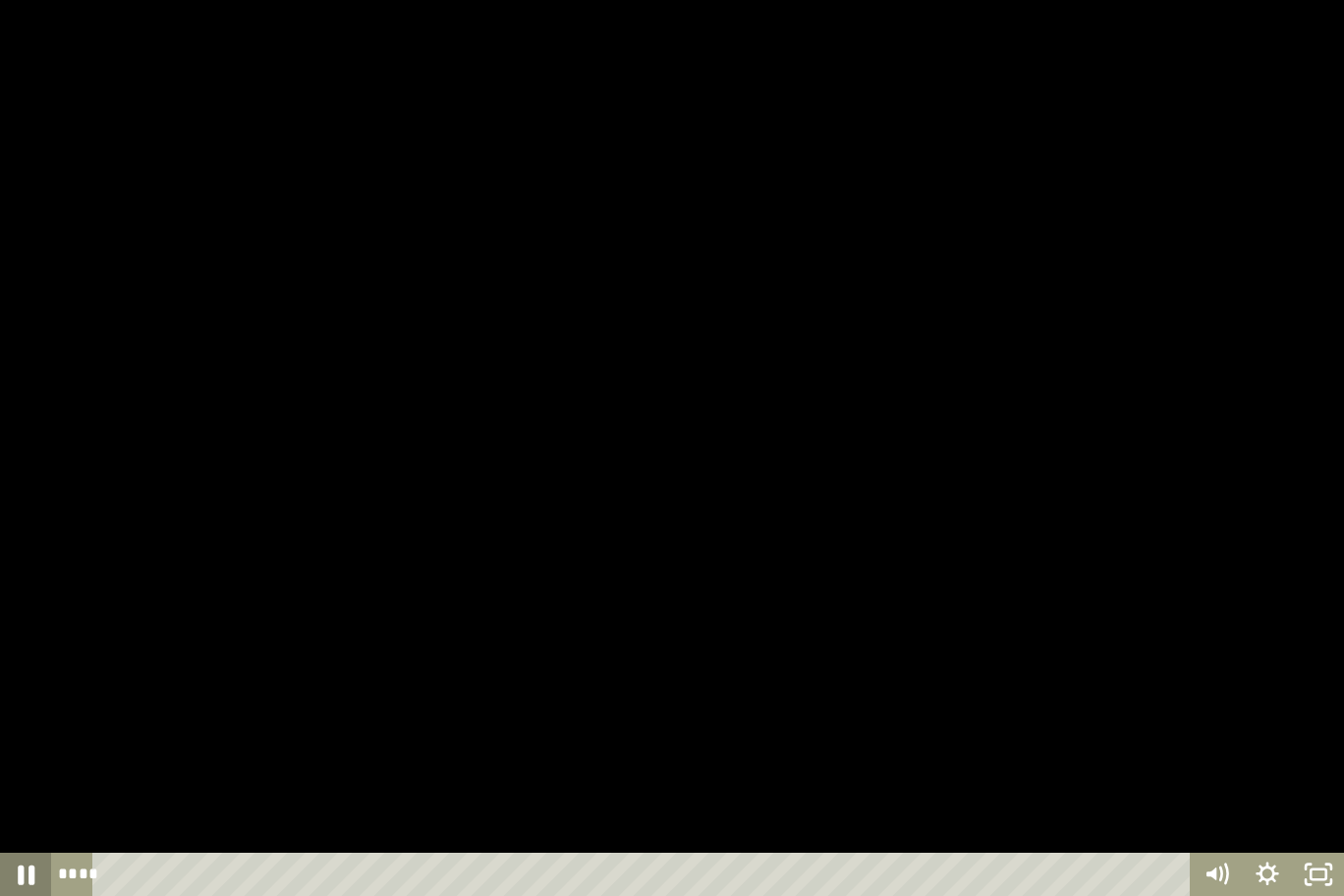 click 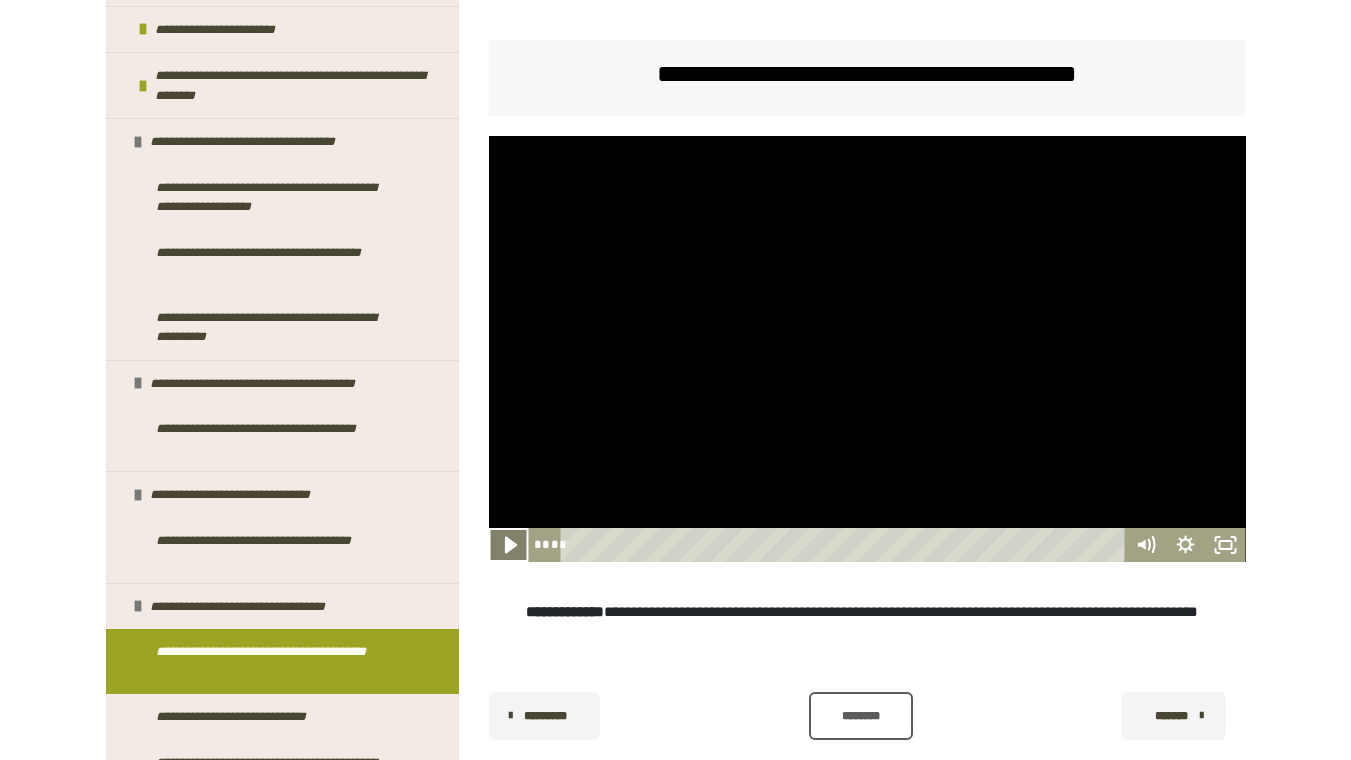 click 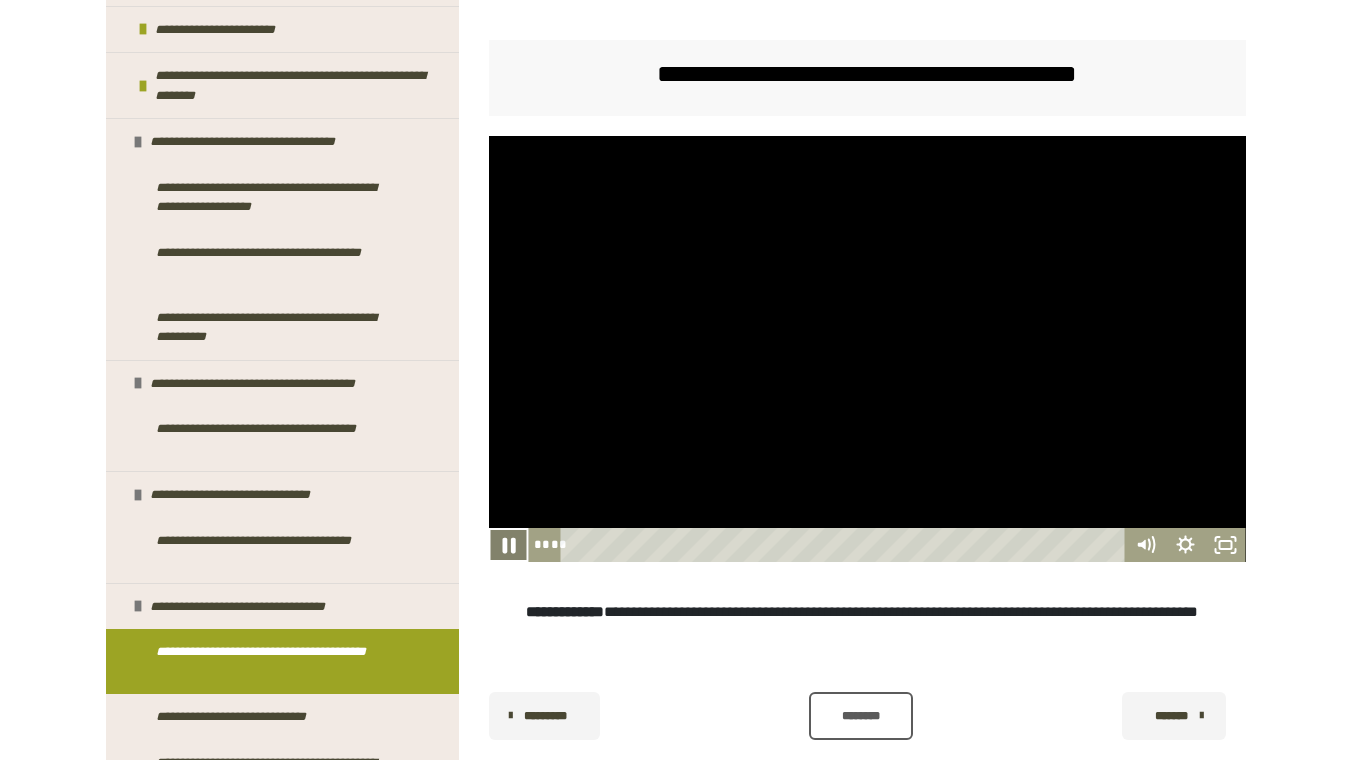 click 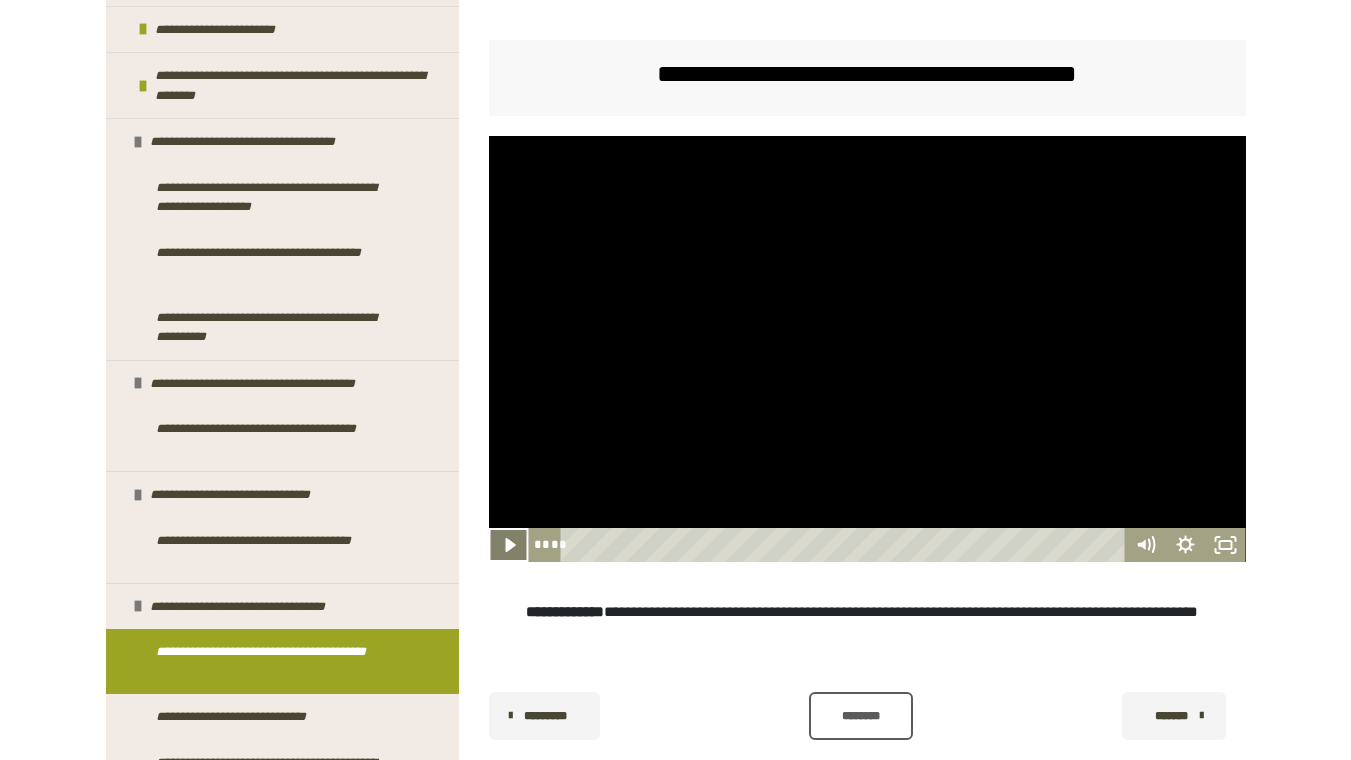 click 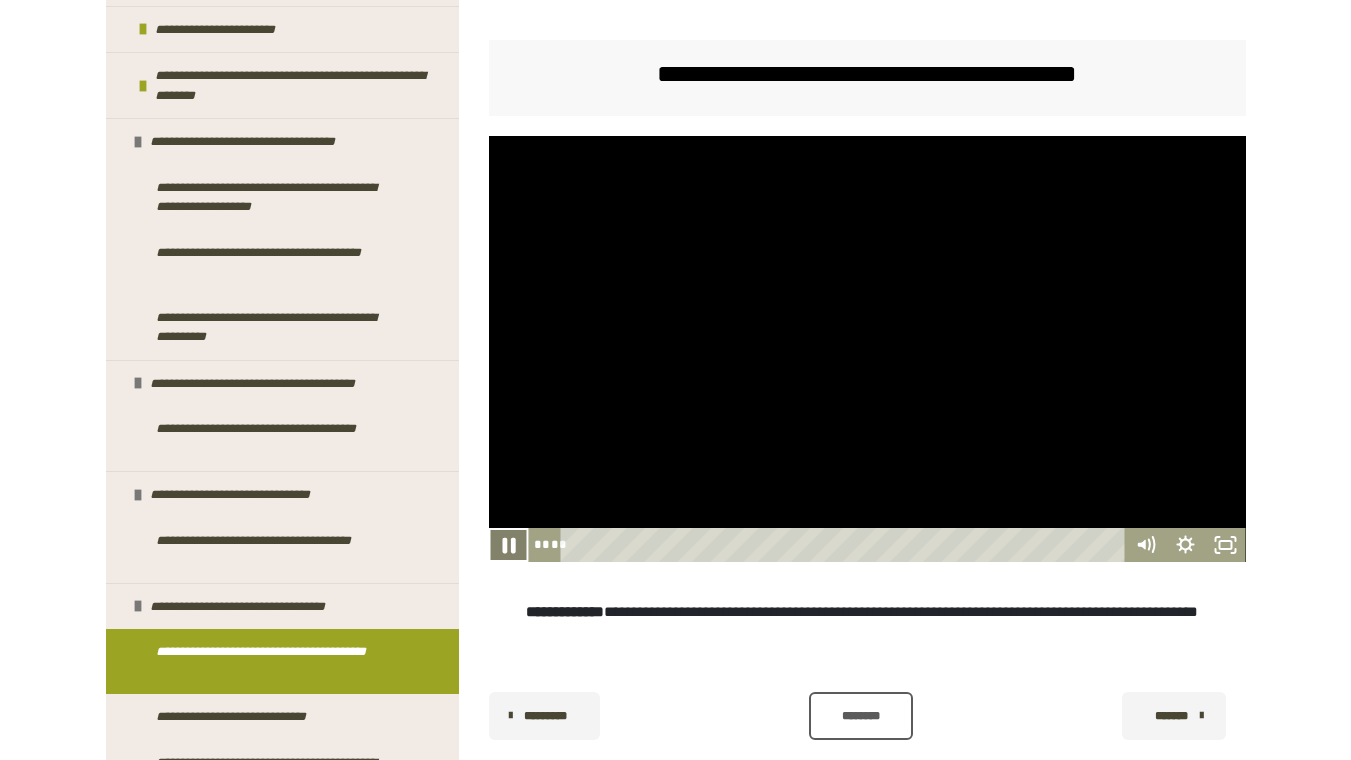 click 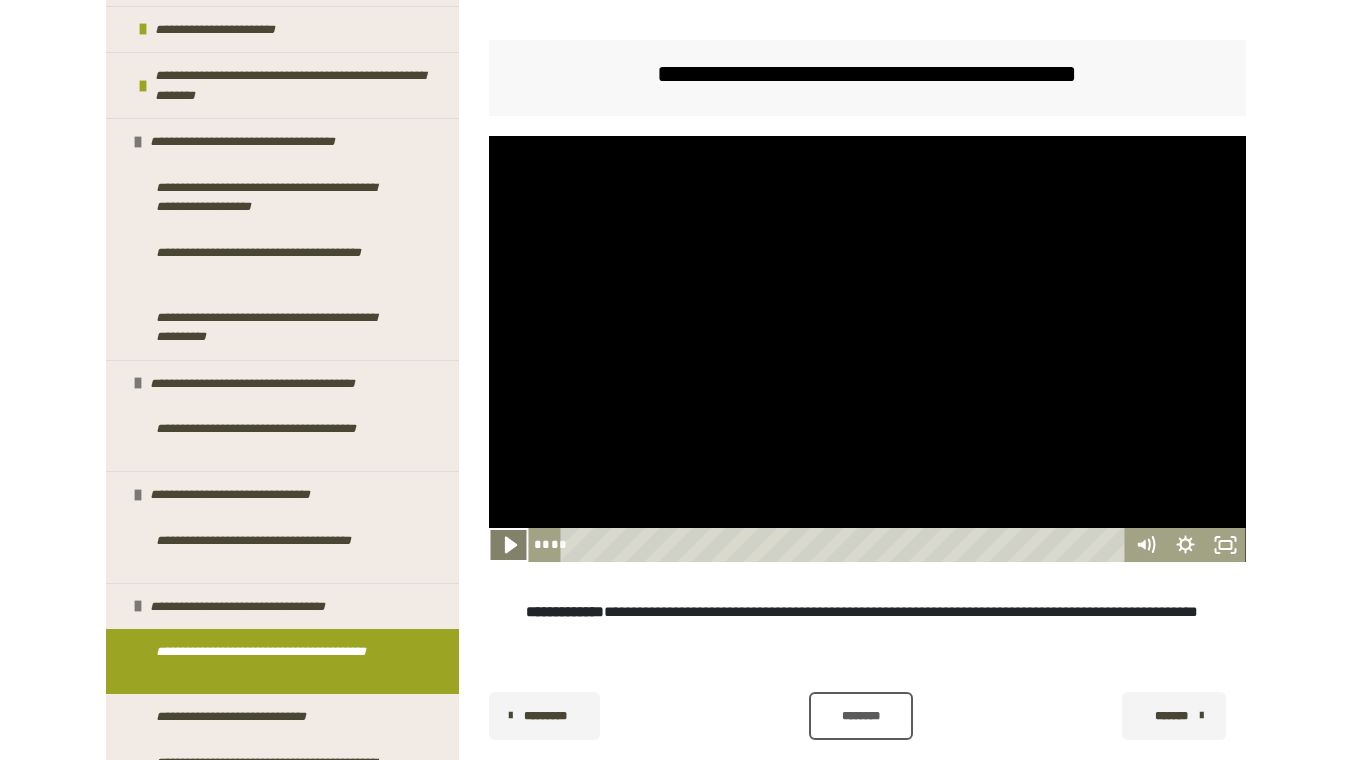 click 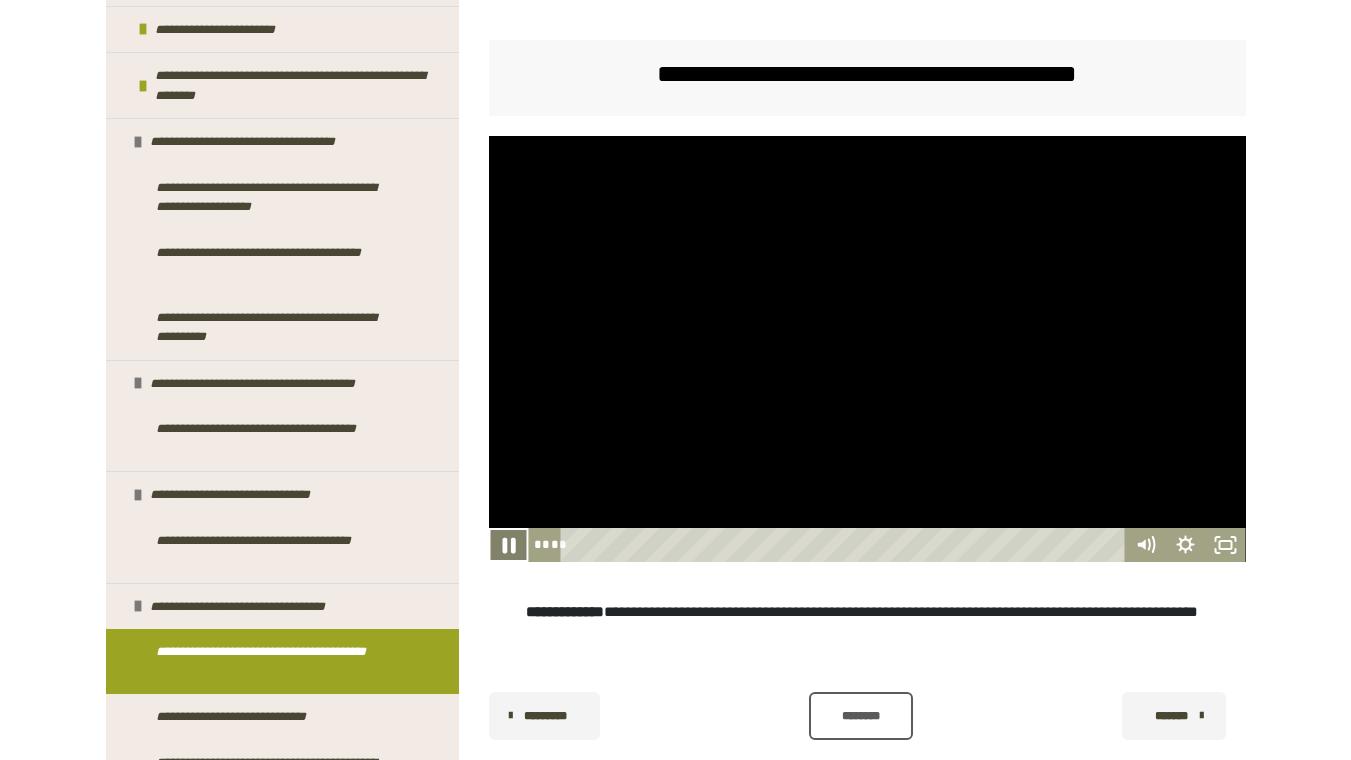 click 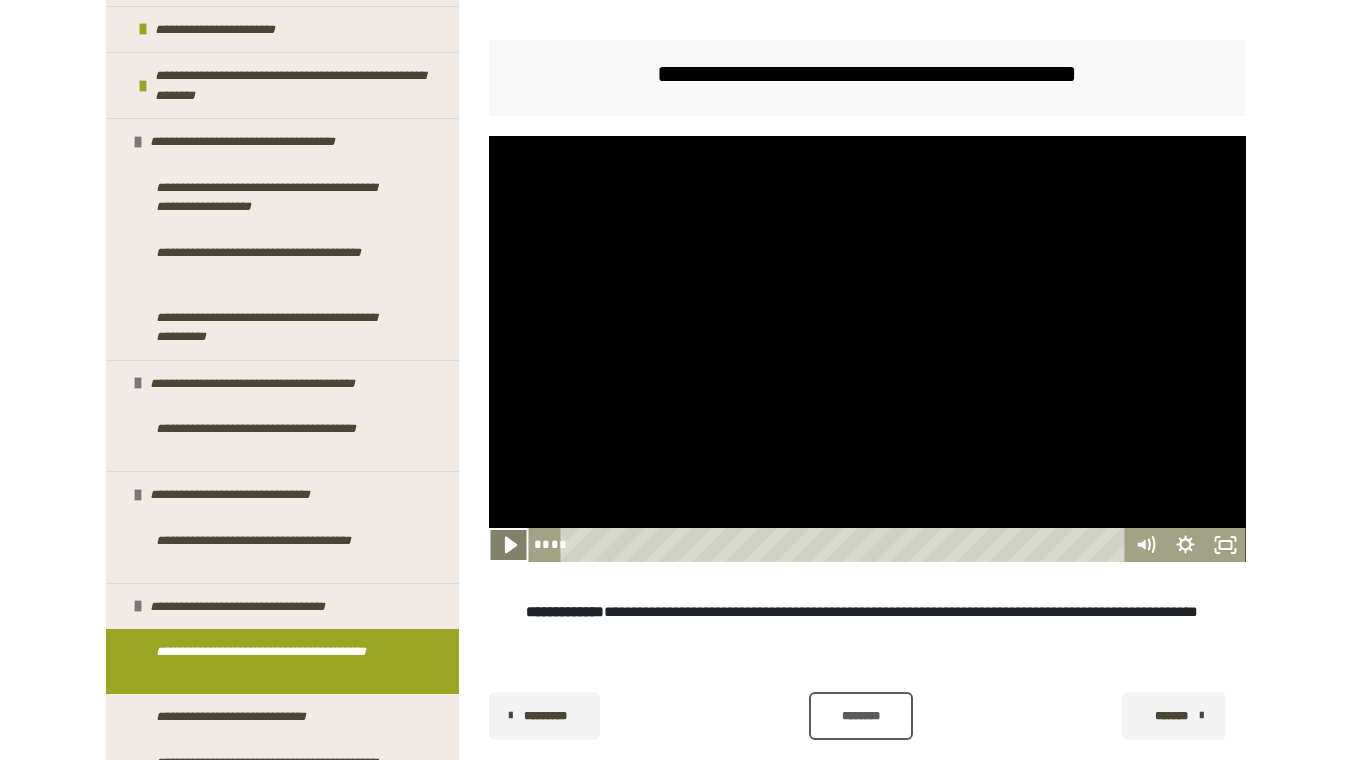 click 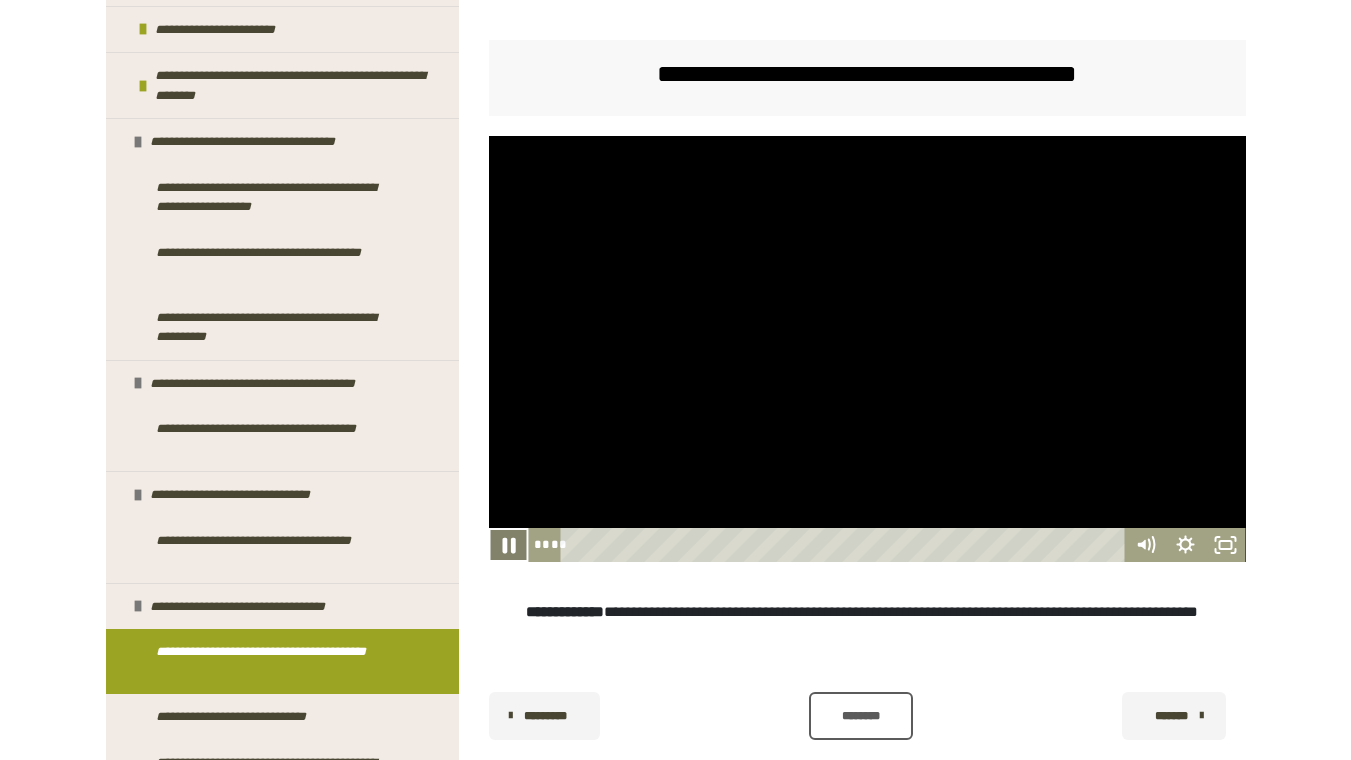 click 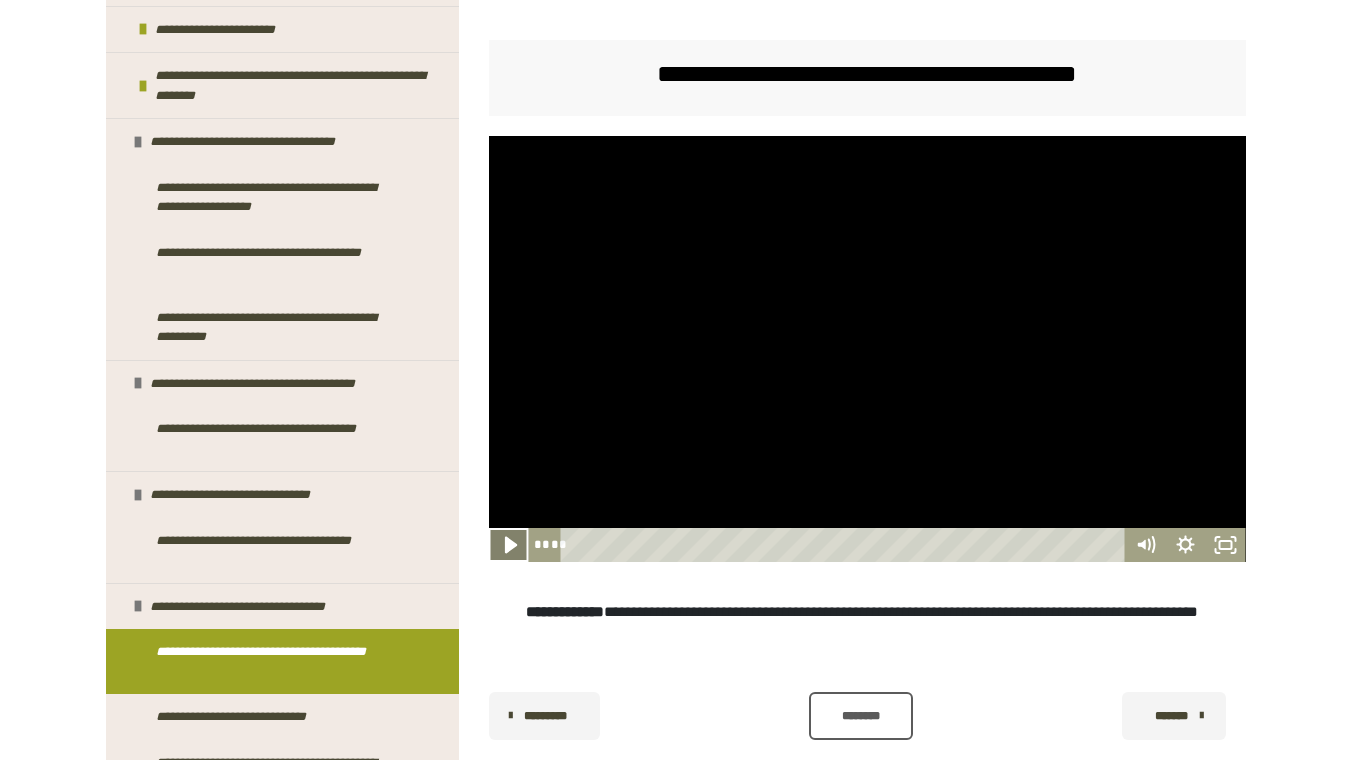 click 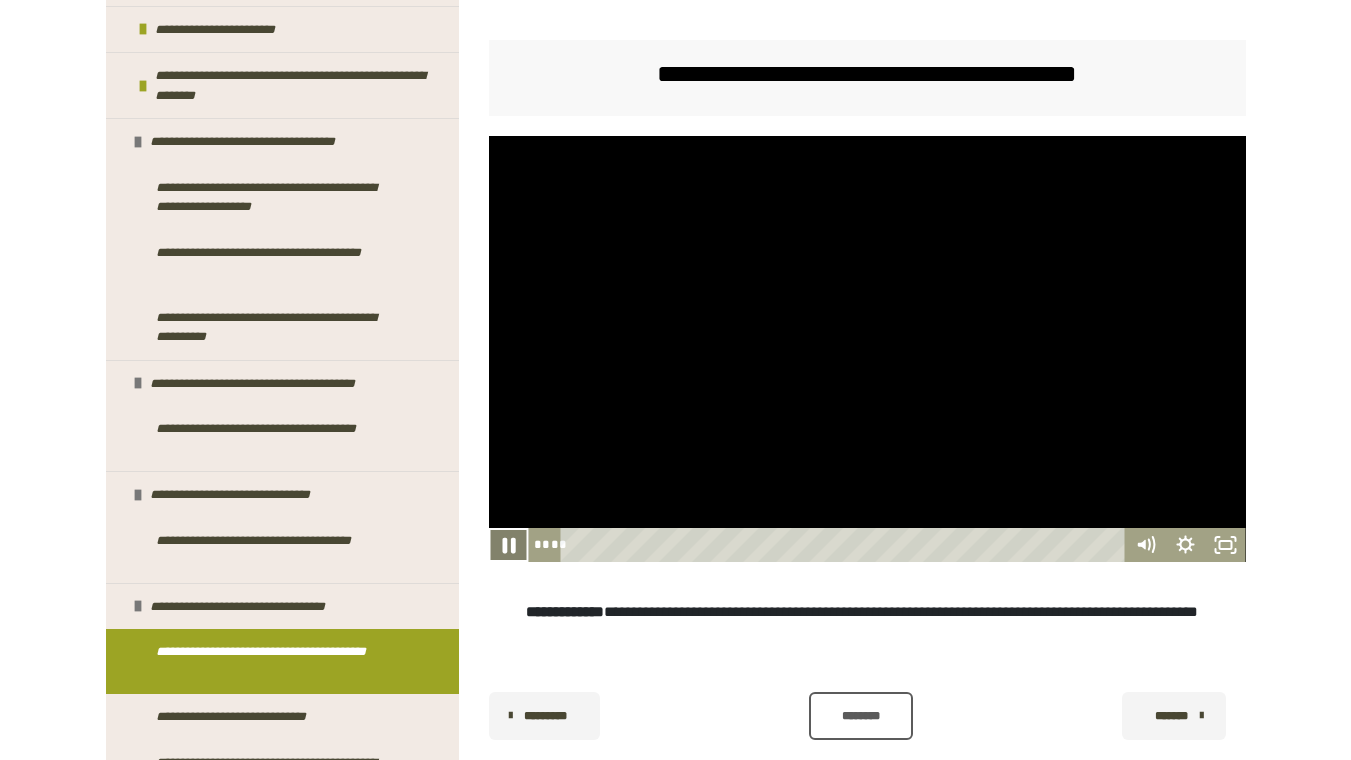 click 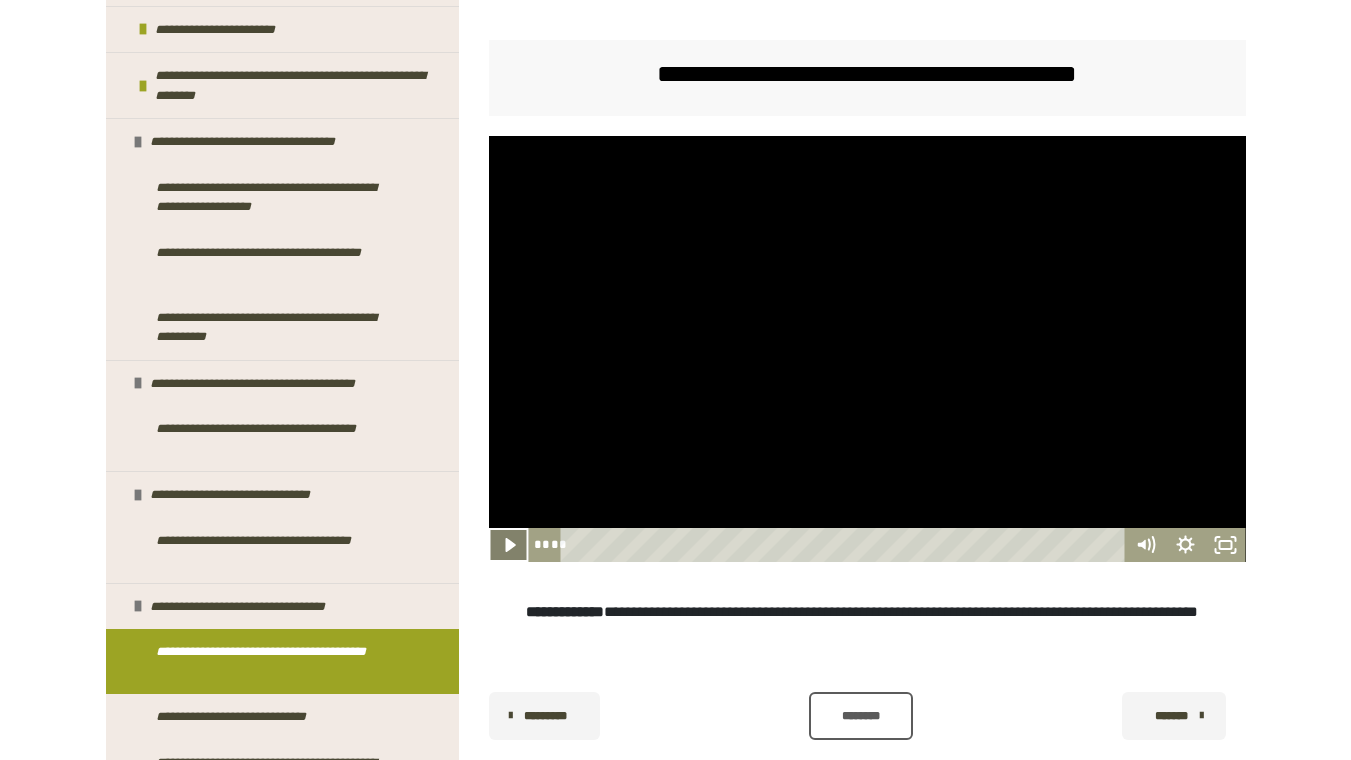 click 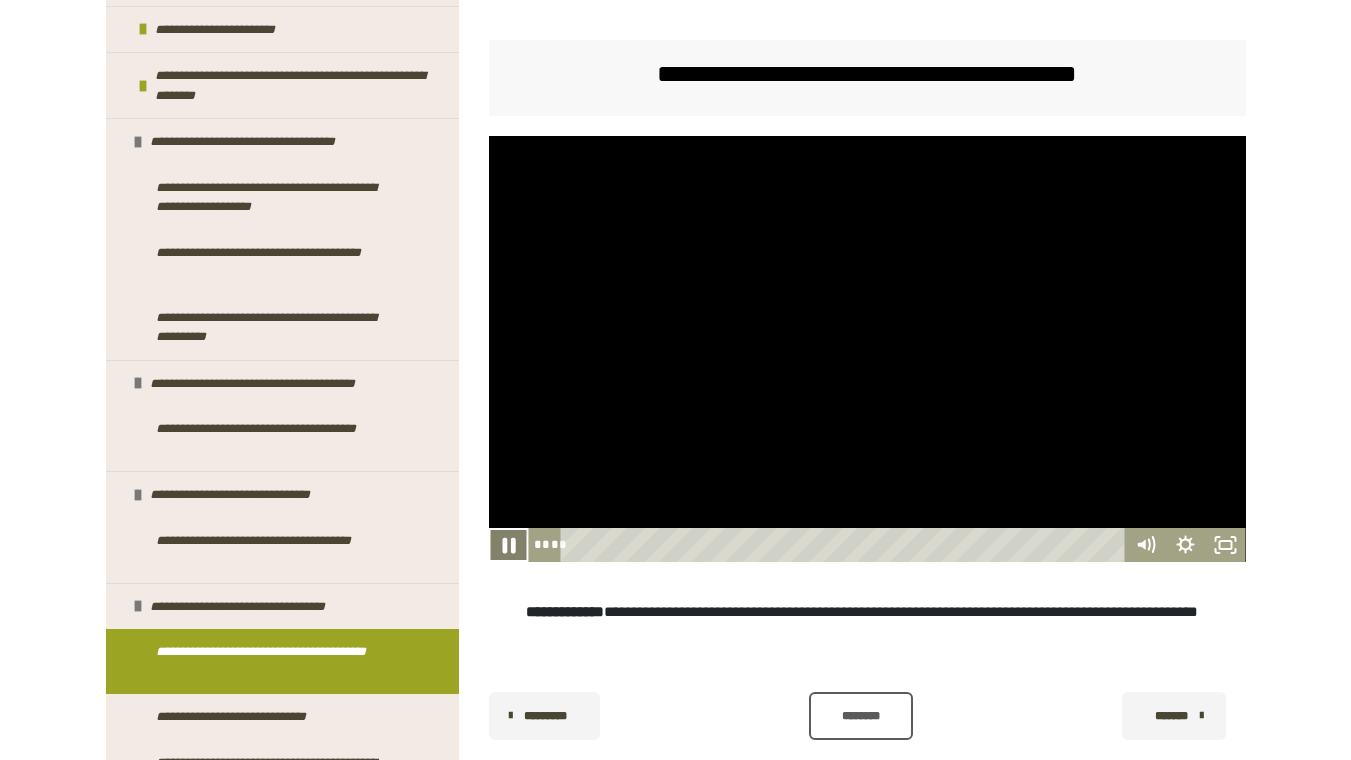 click 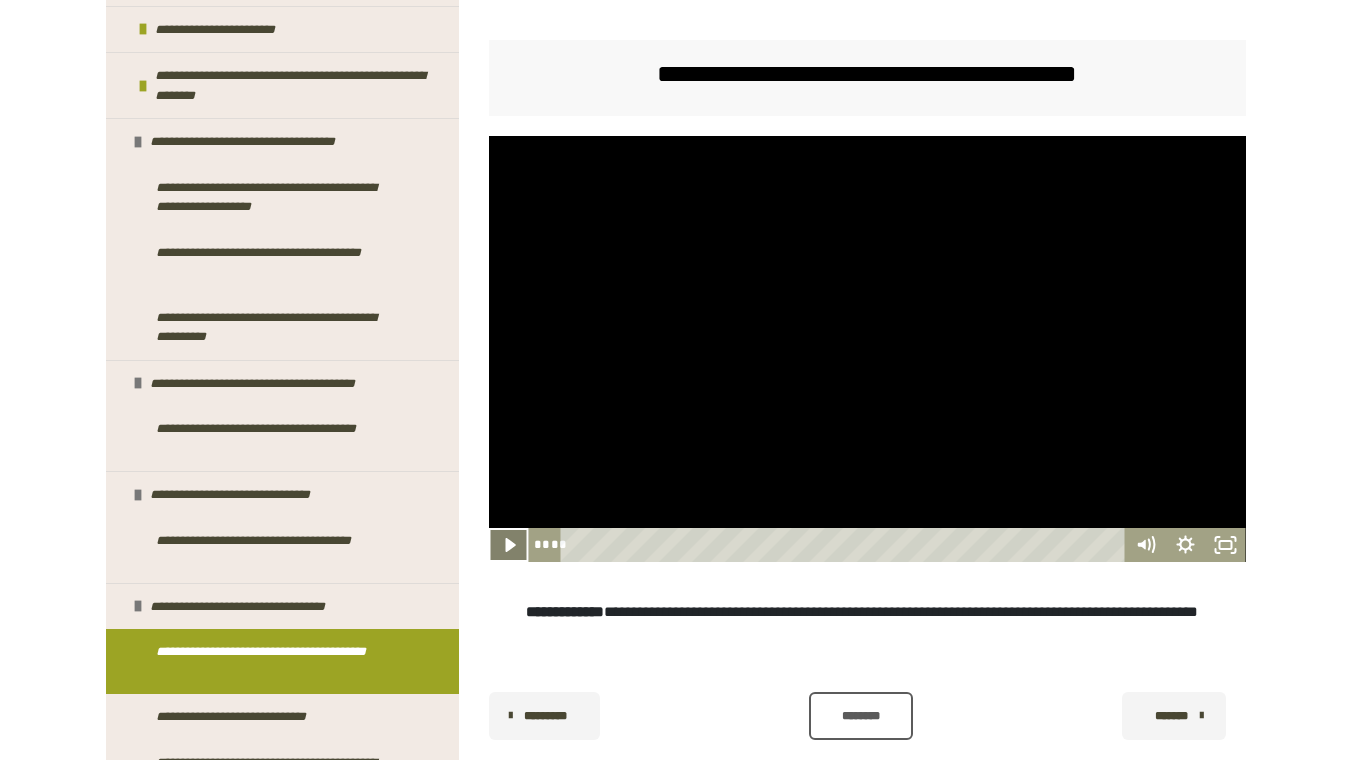 click 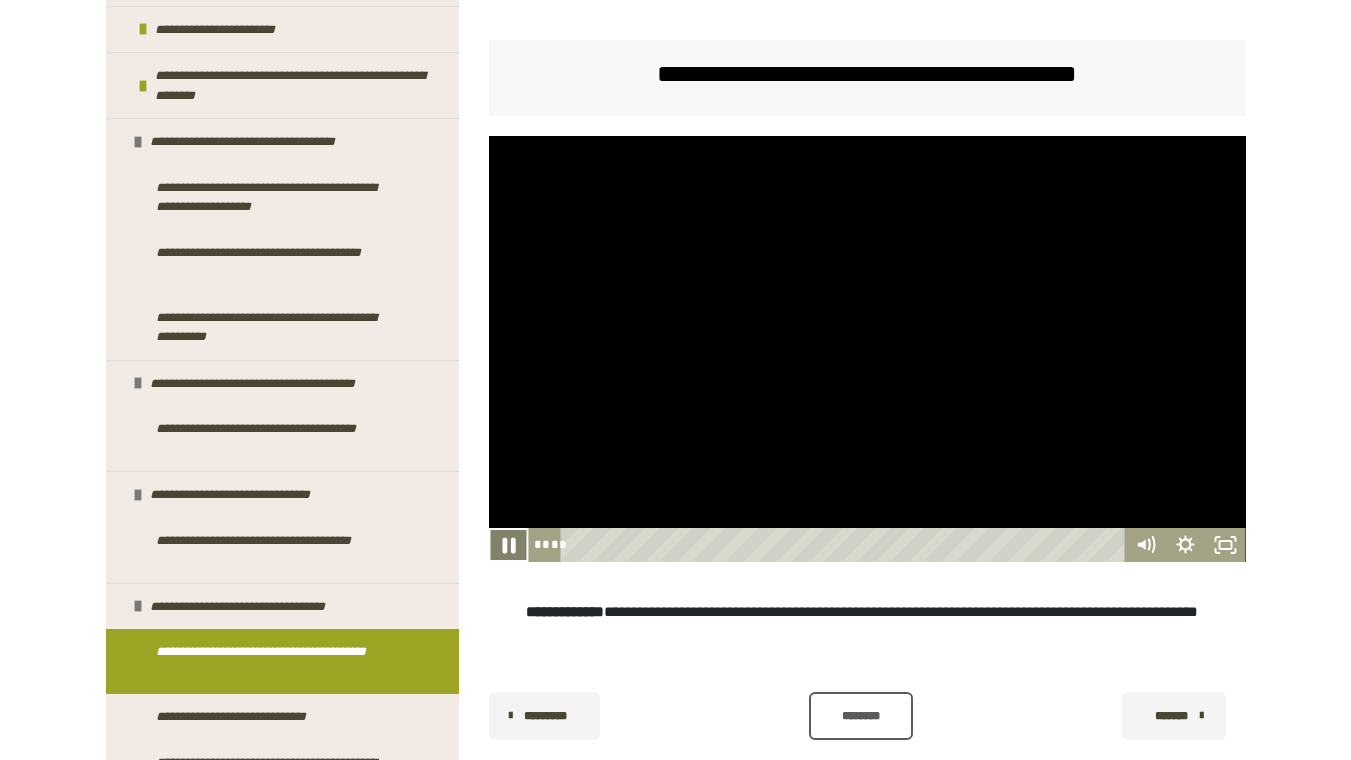 click 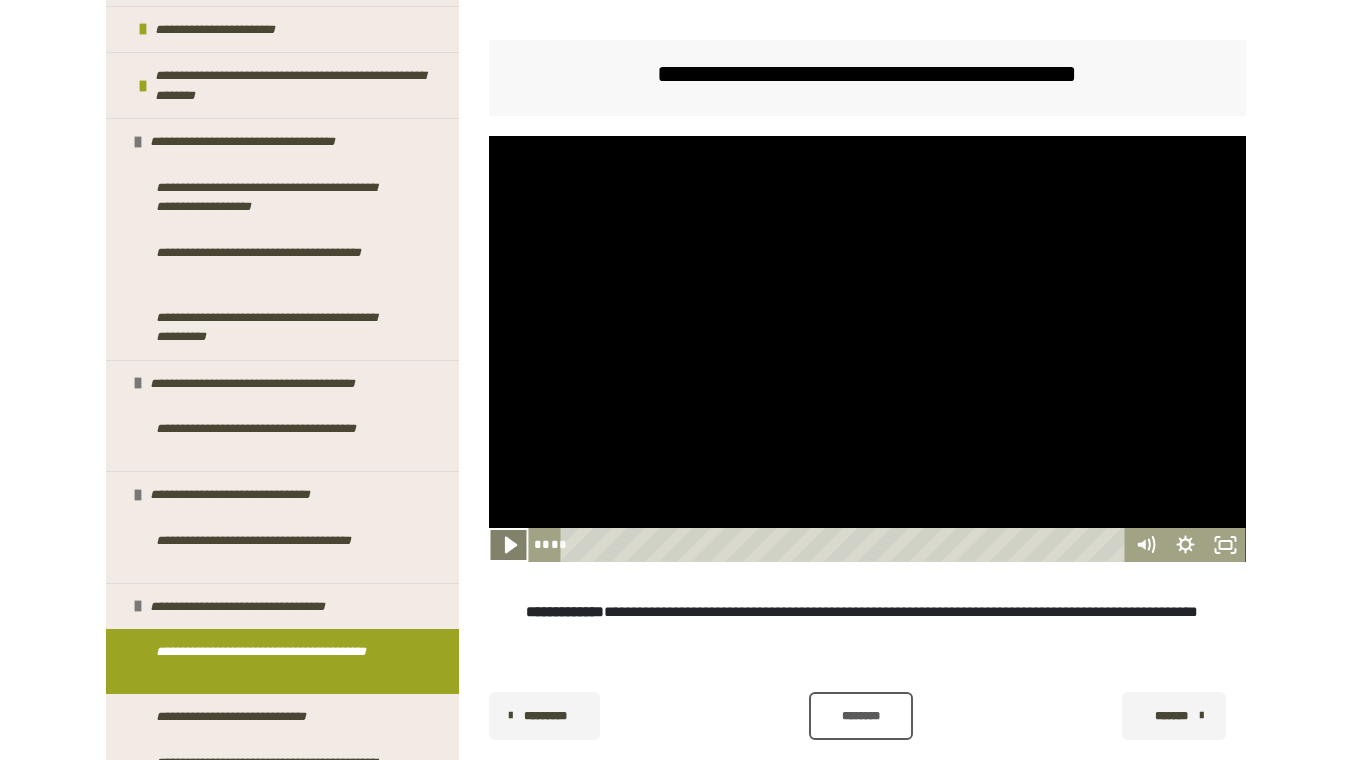 click 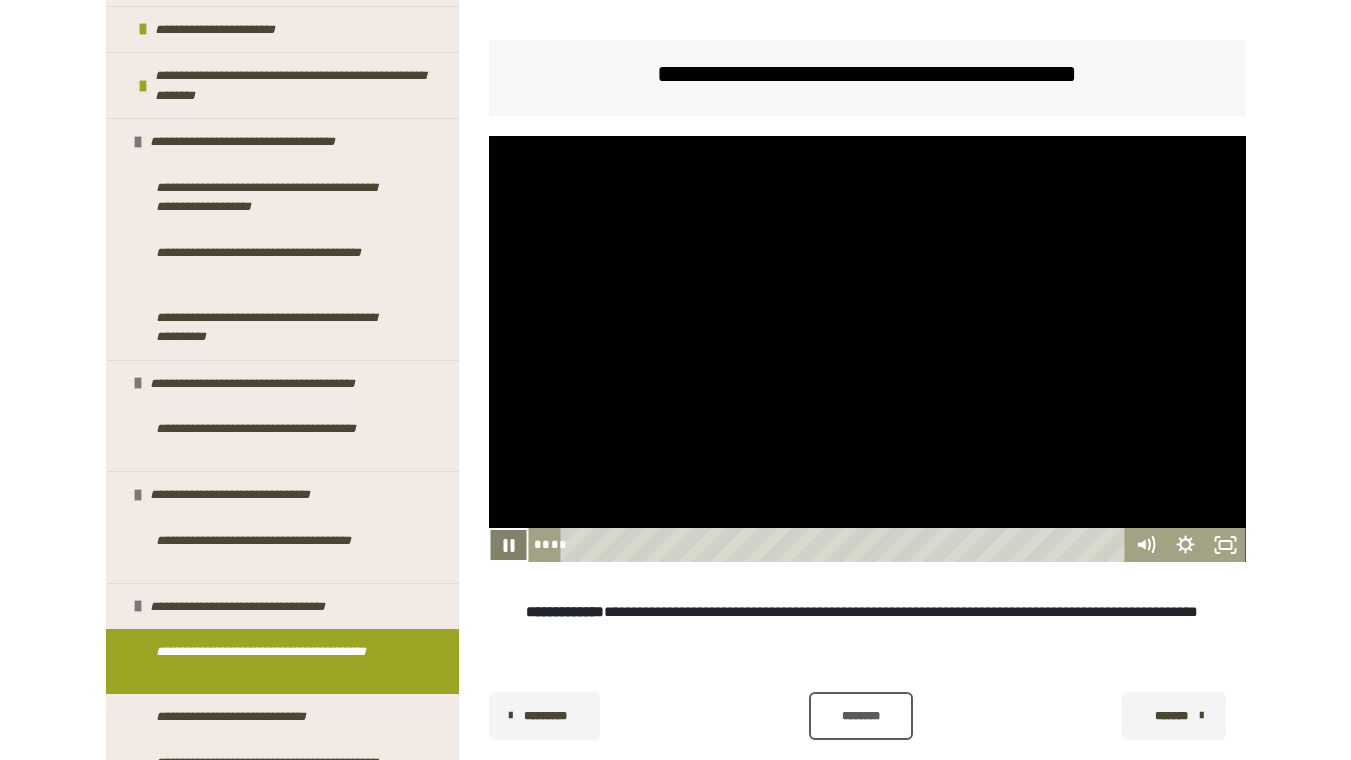 click 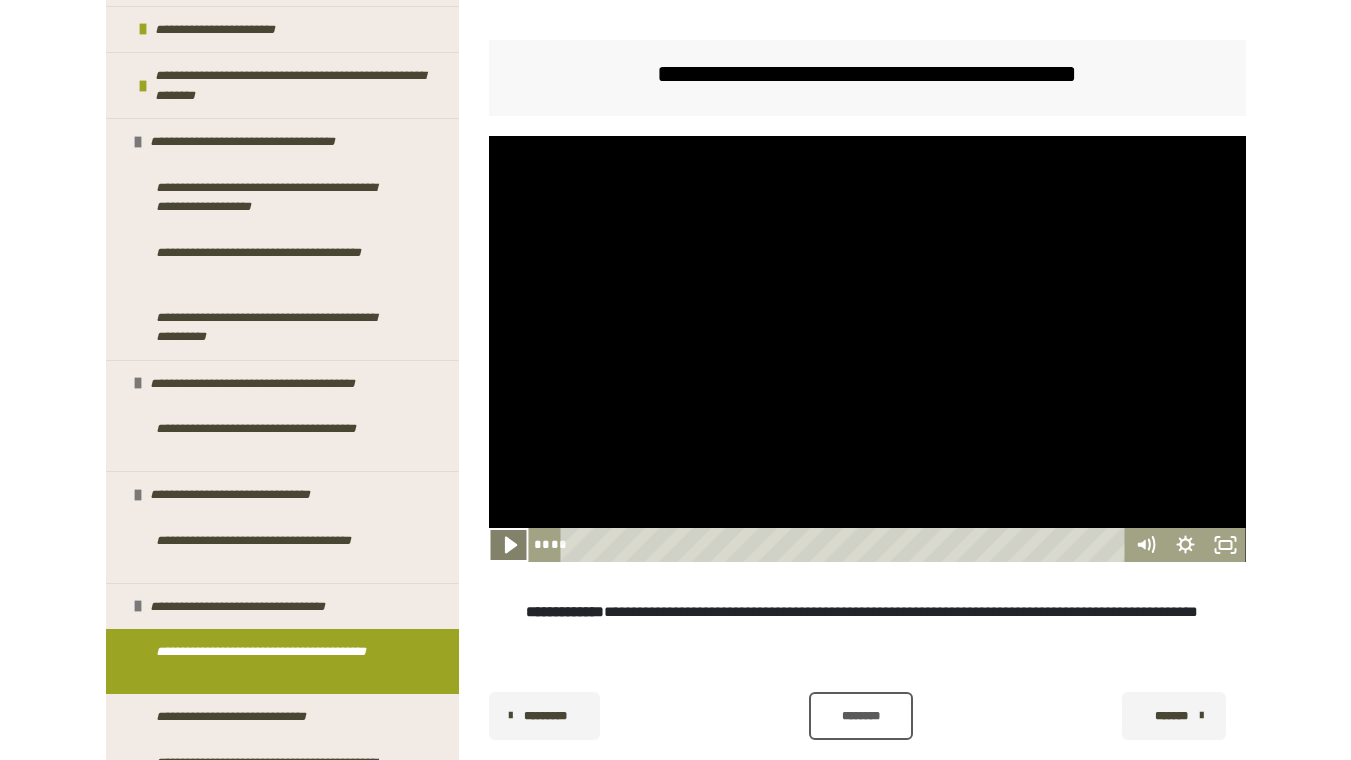 click 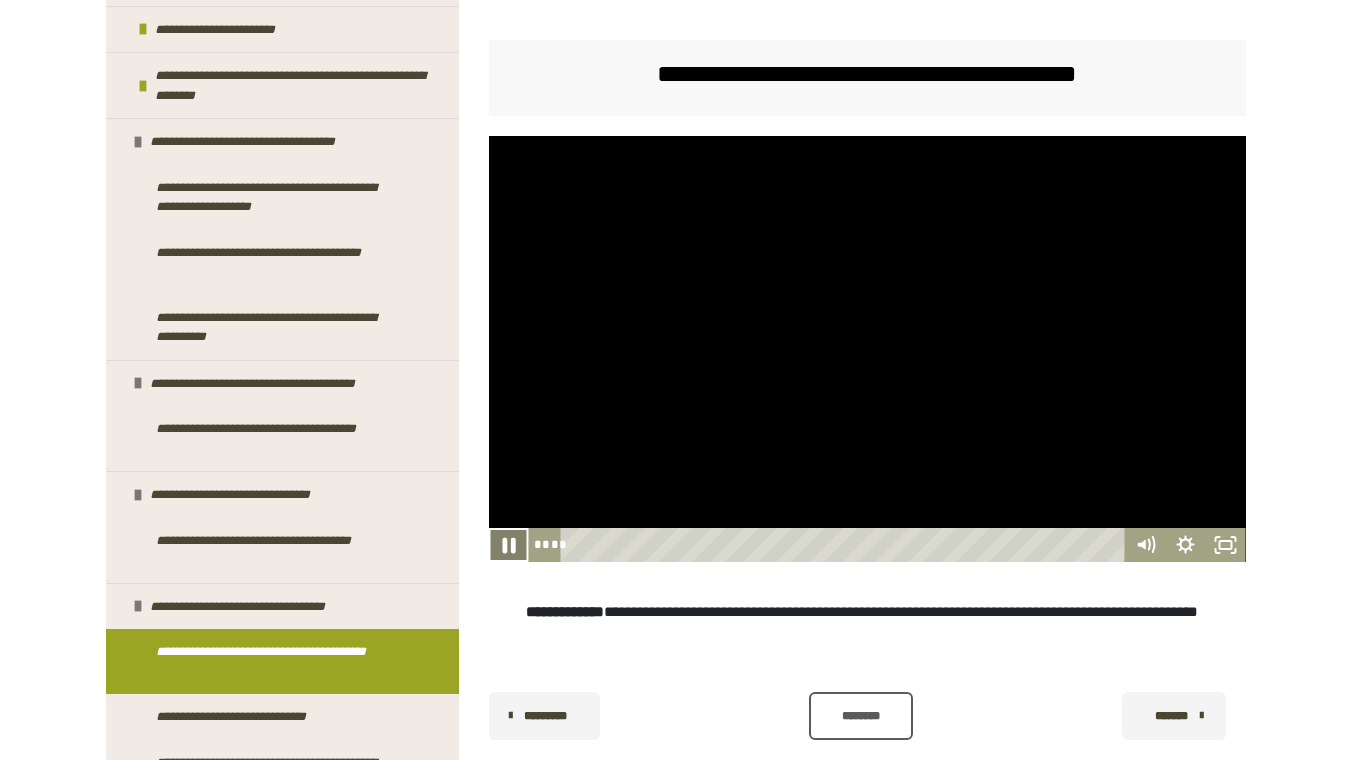 click 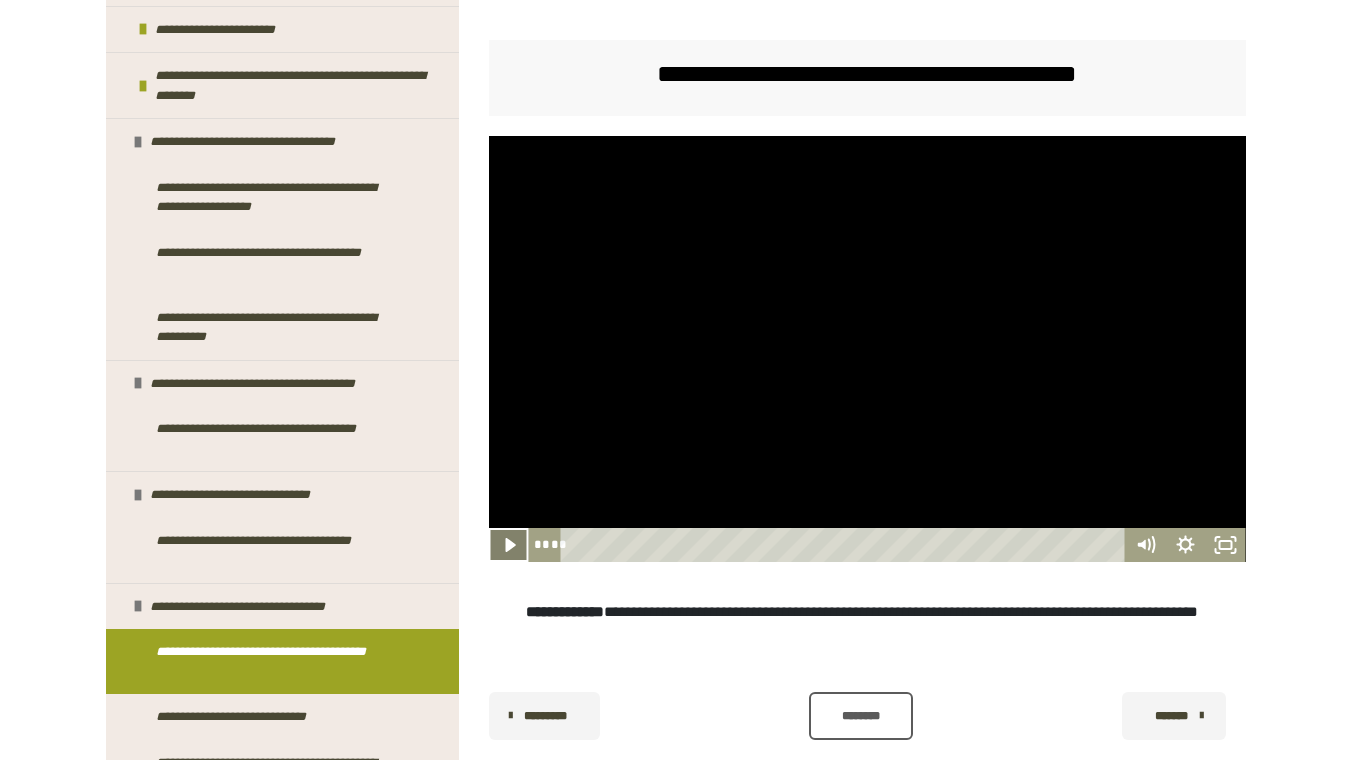click 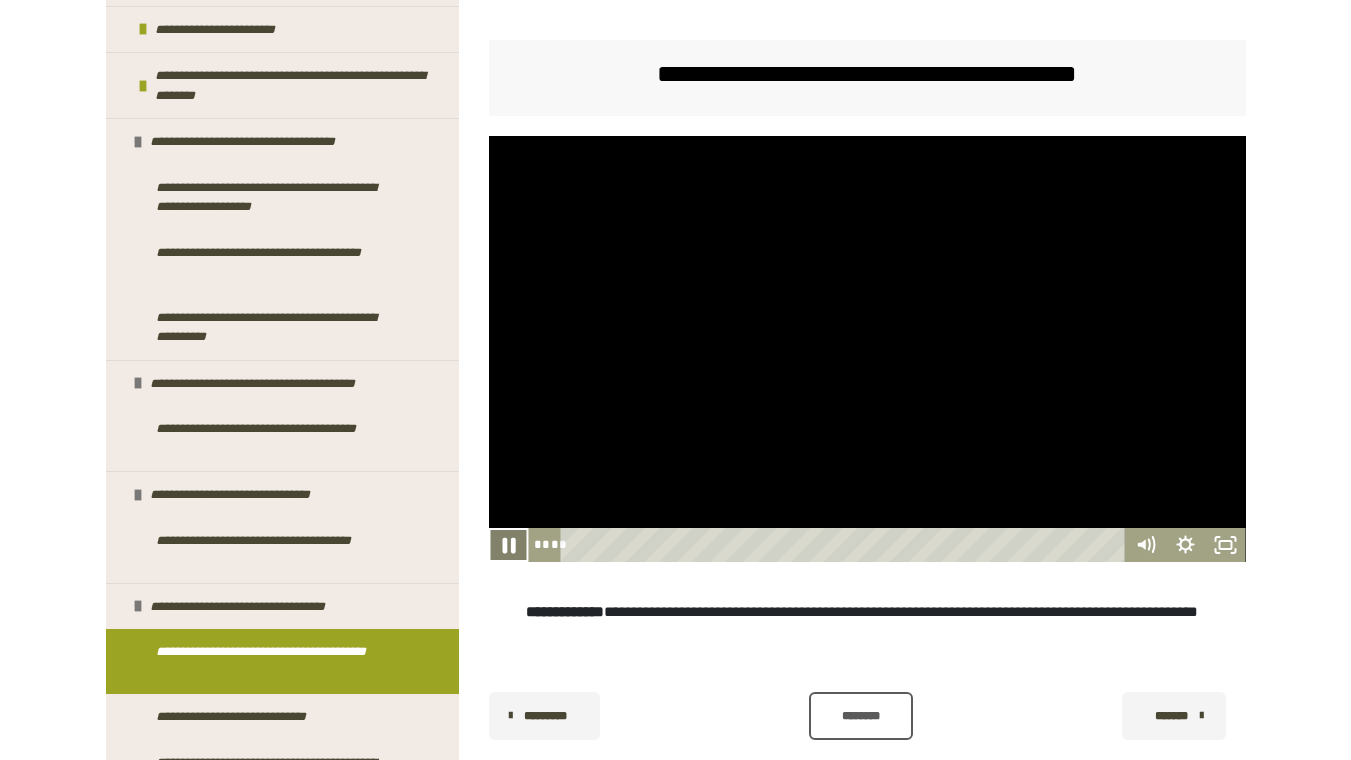 click 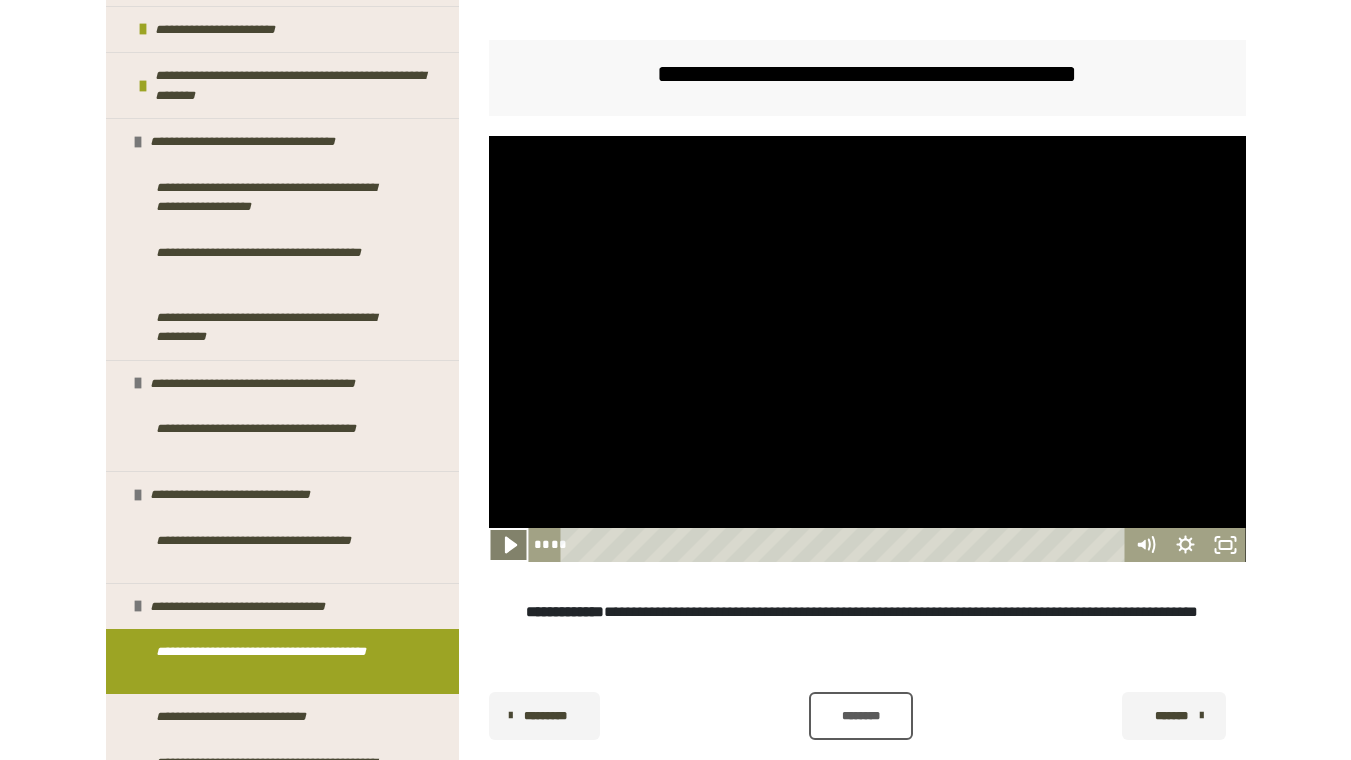 click 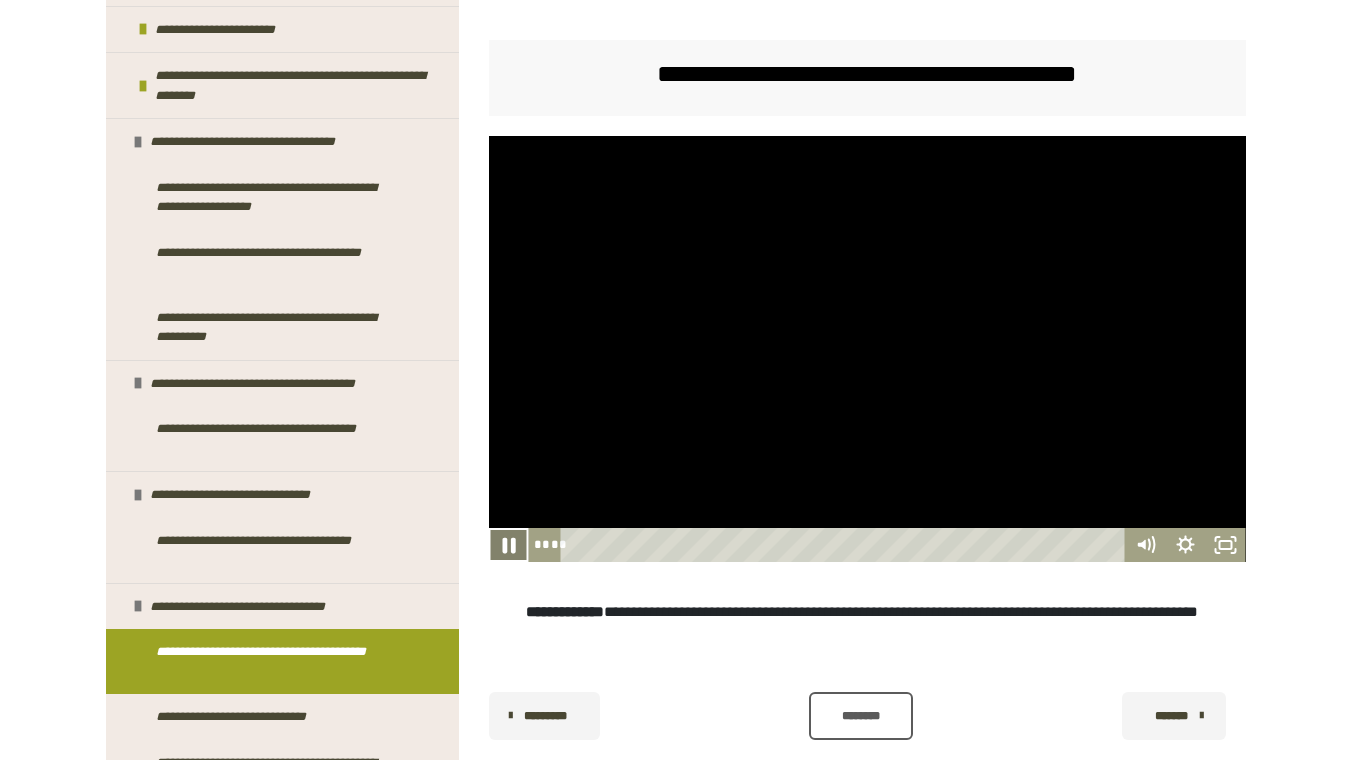 click 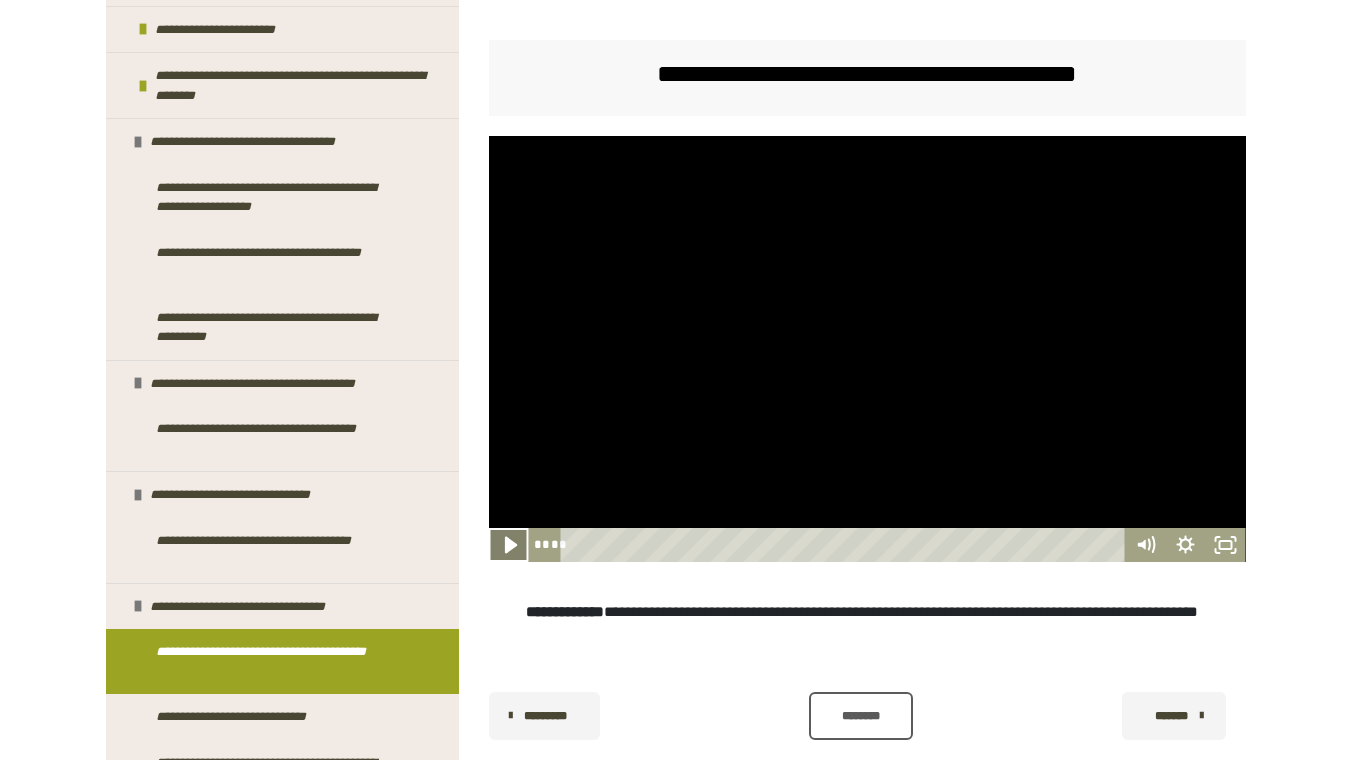 click 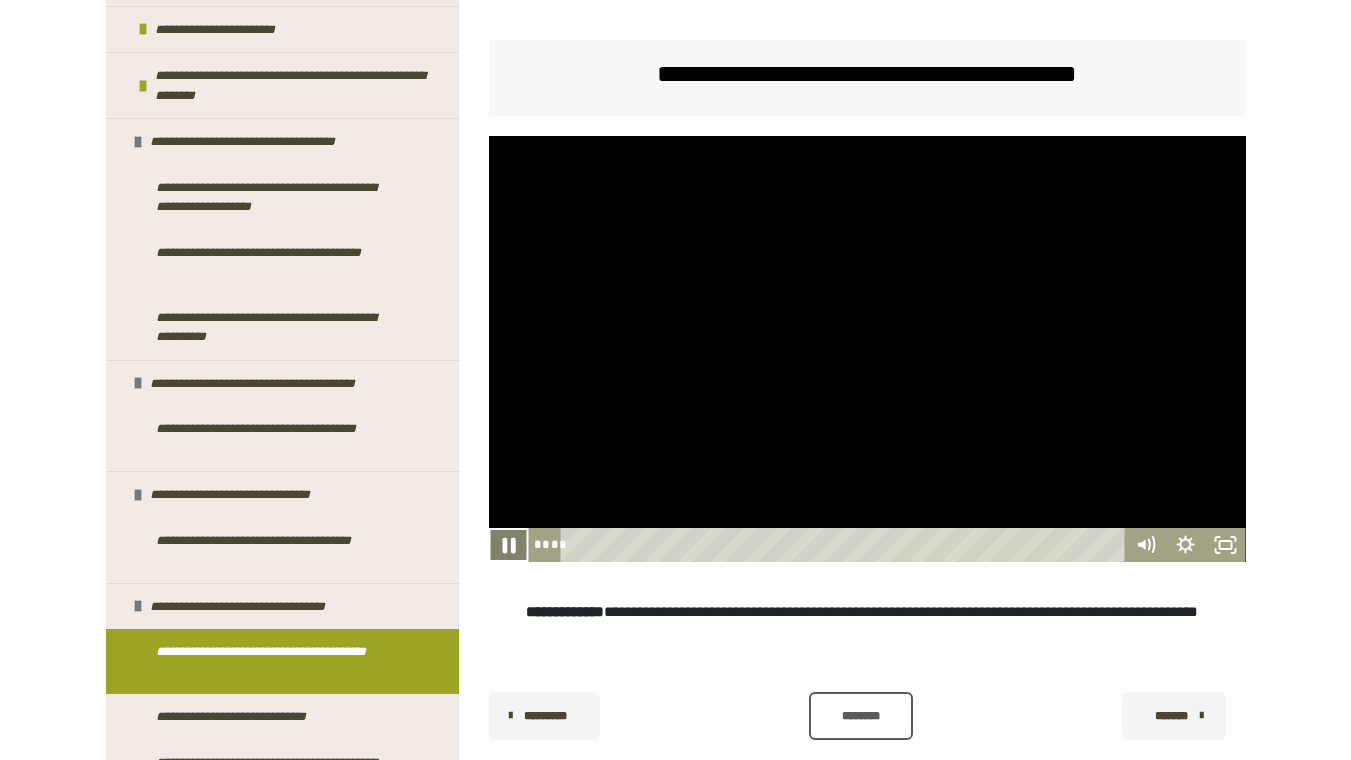 click 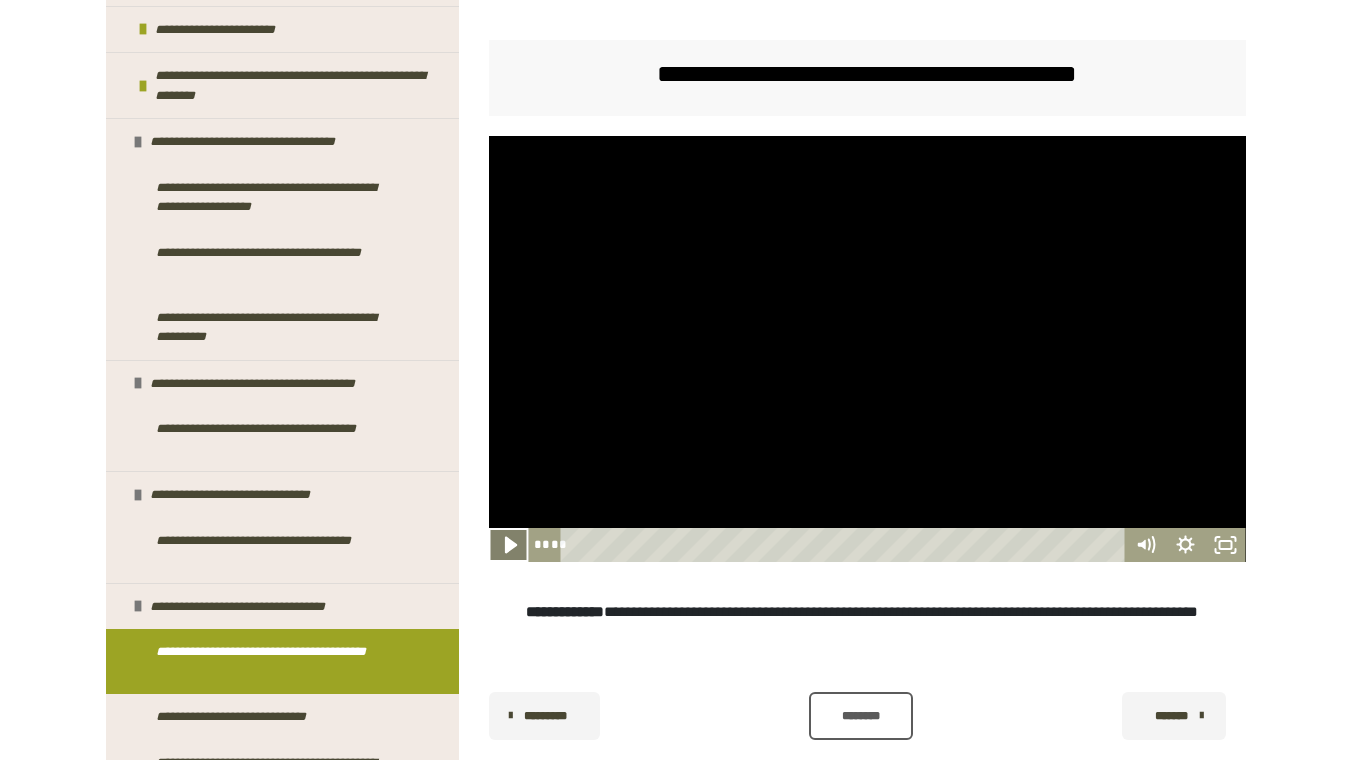 click 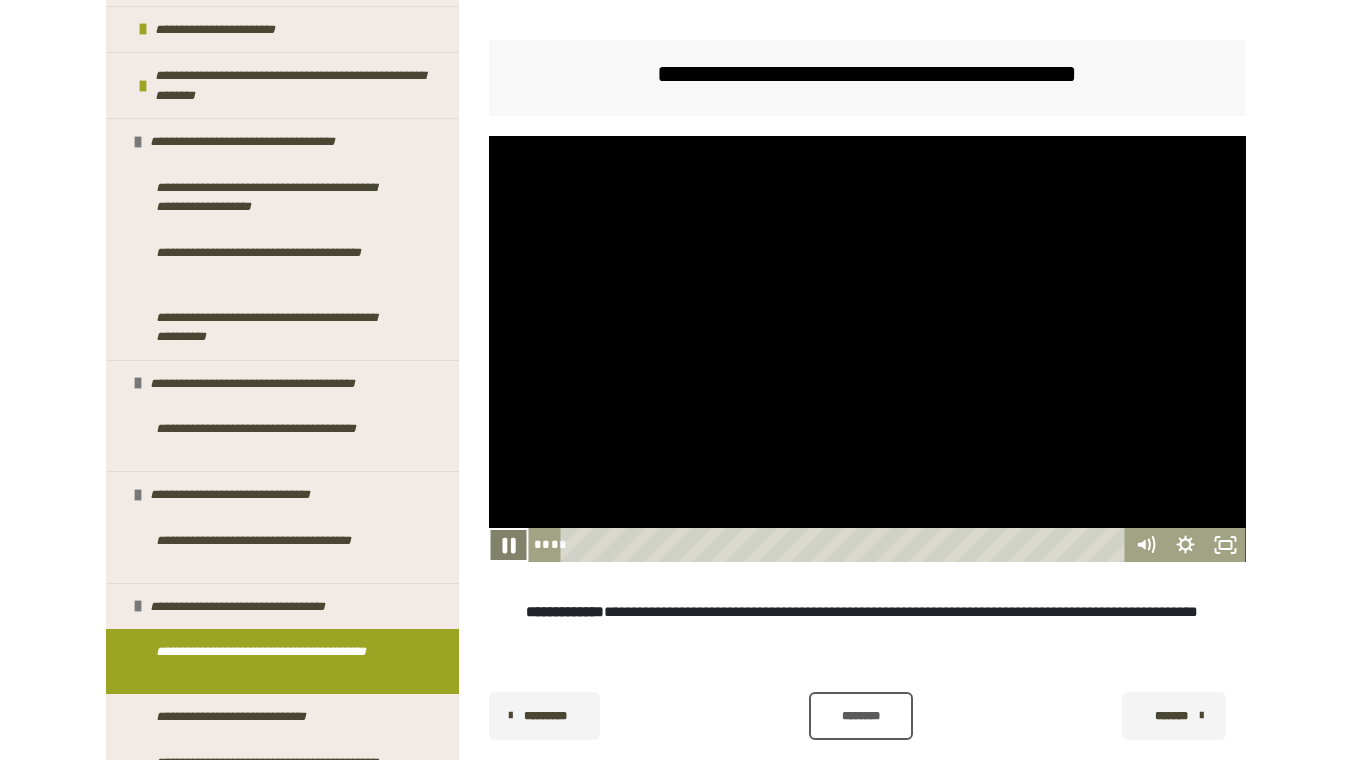 click 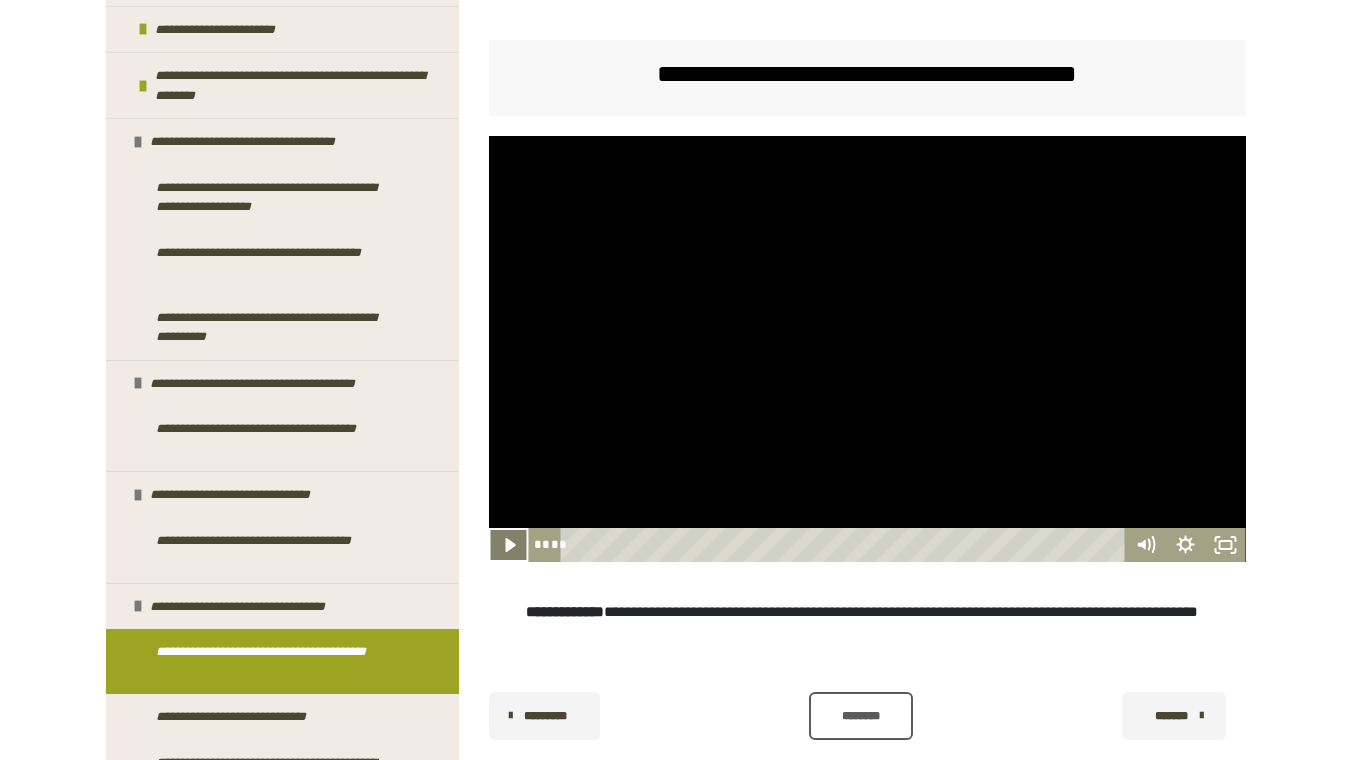 click 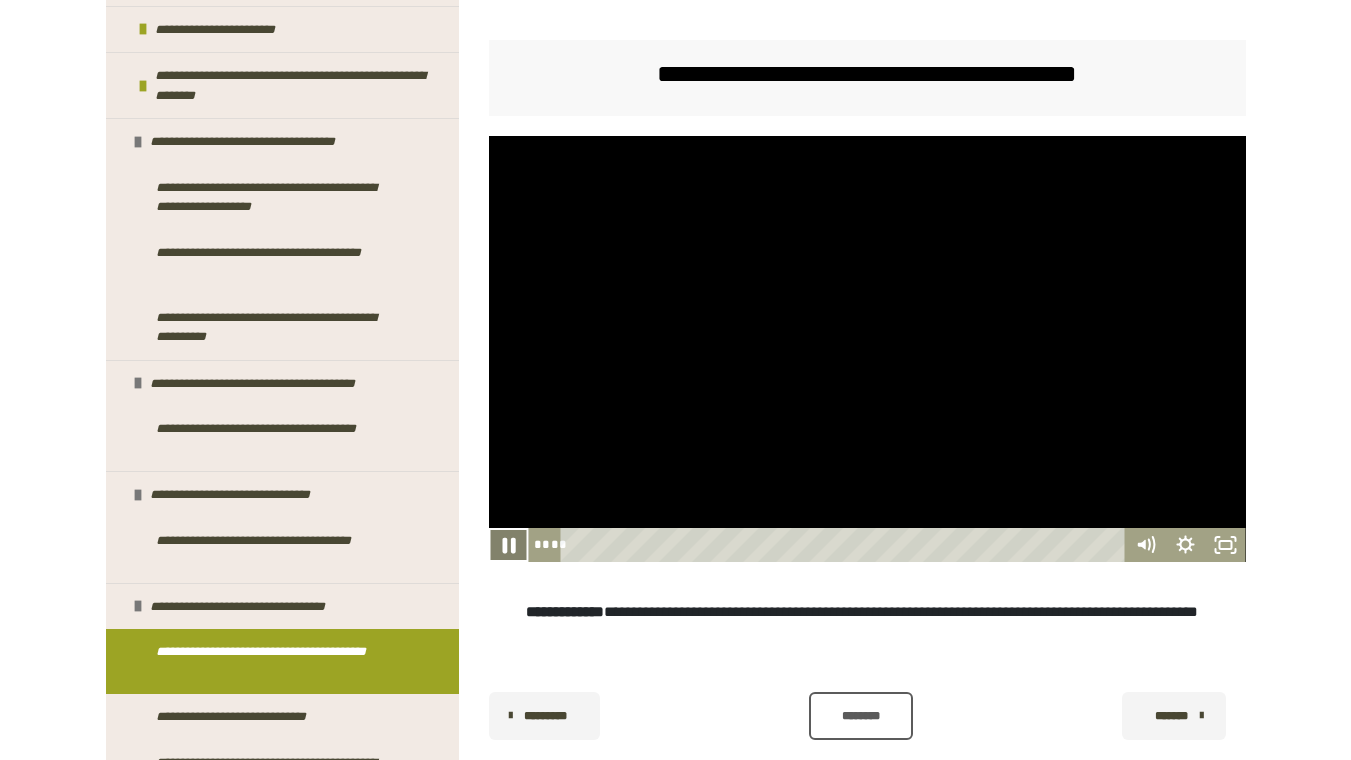 click 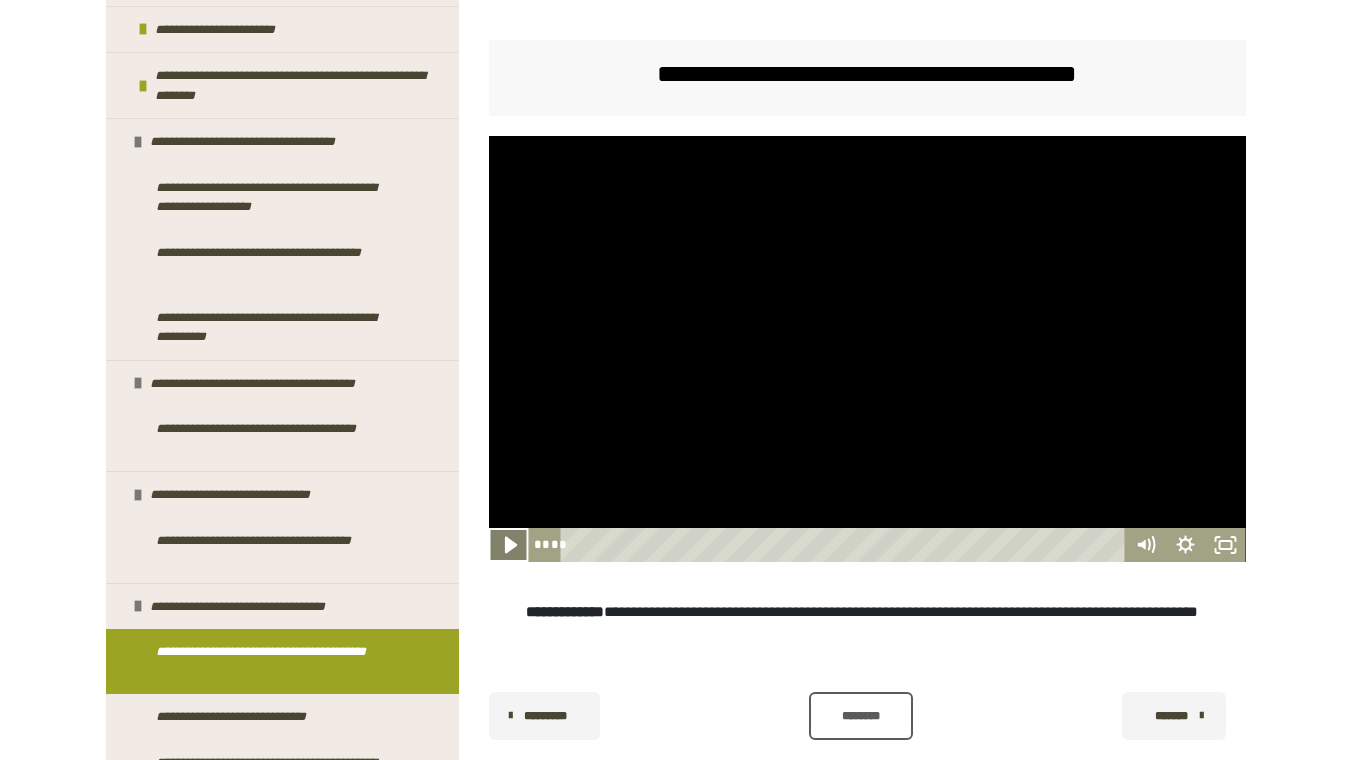 click 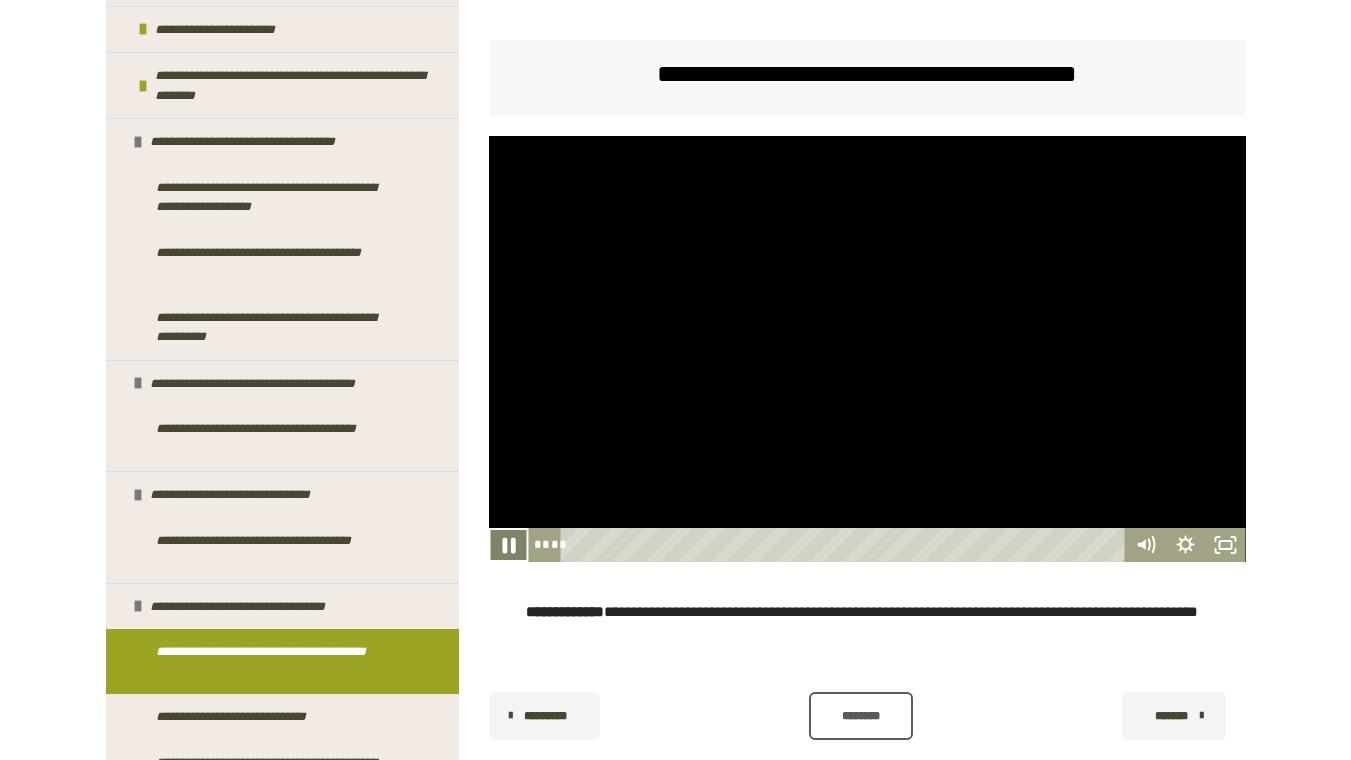 click 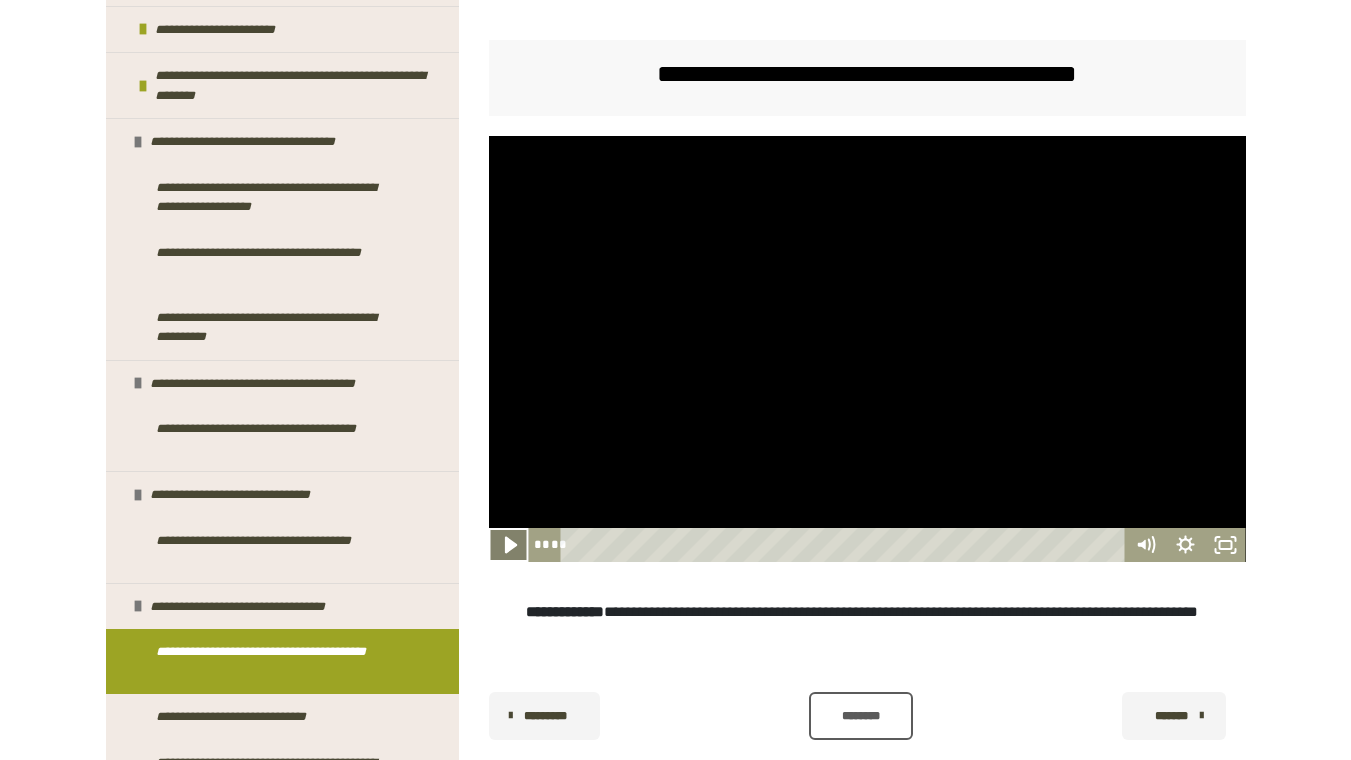 click 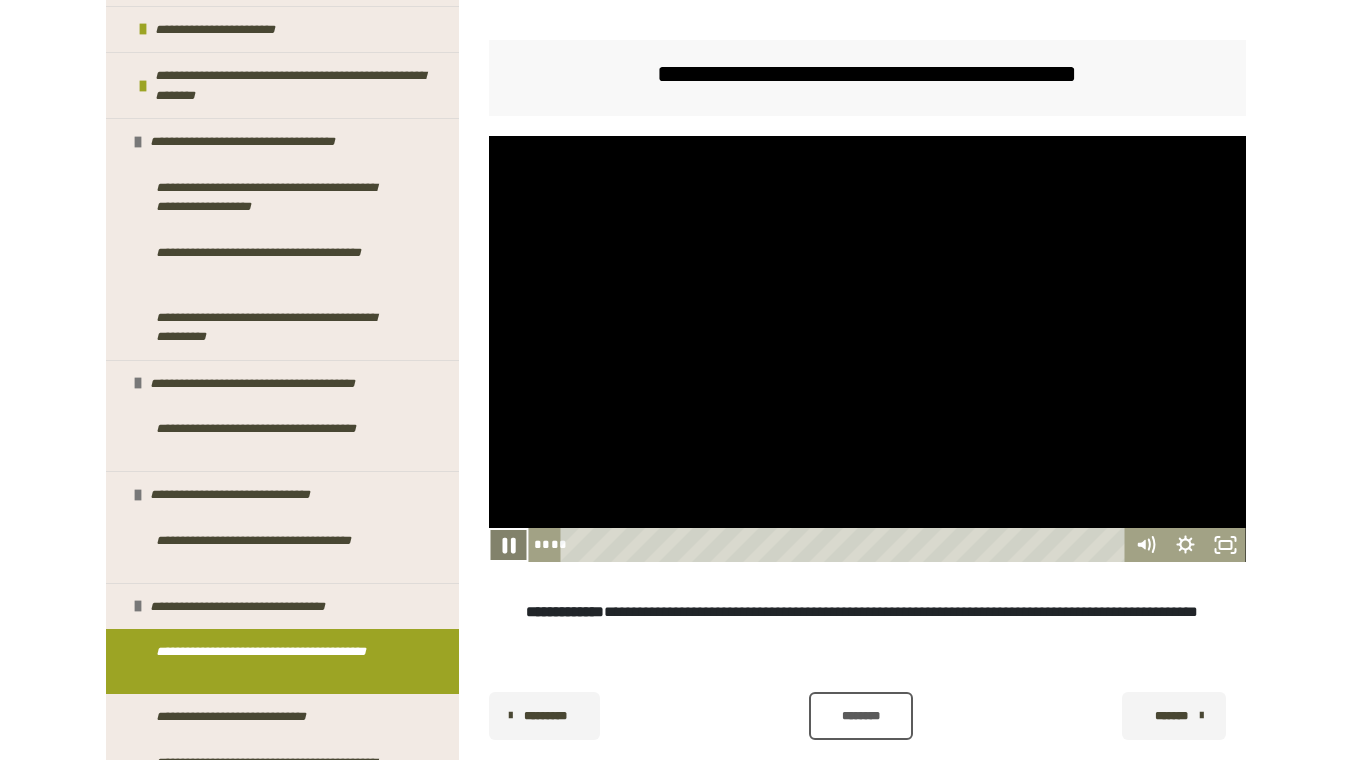 click 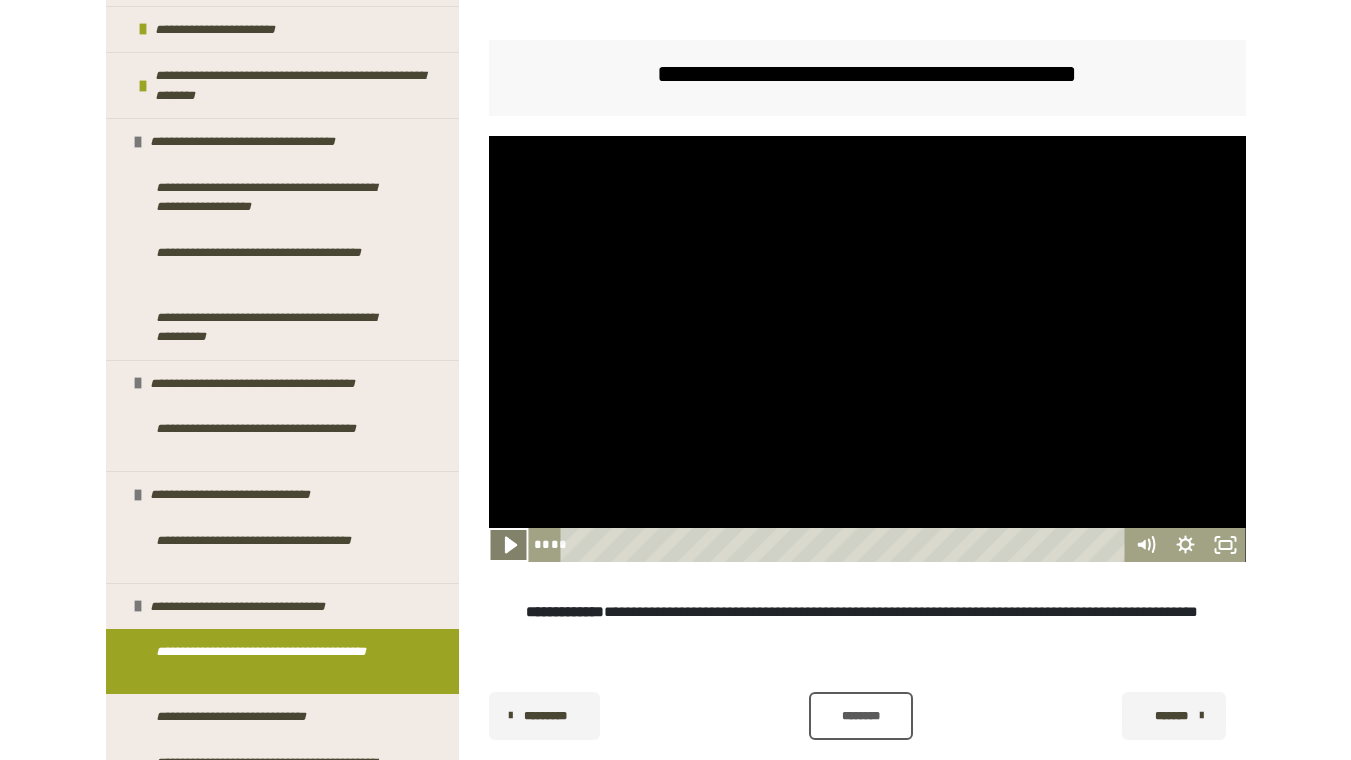 click 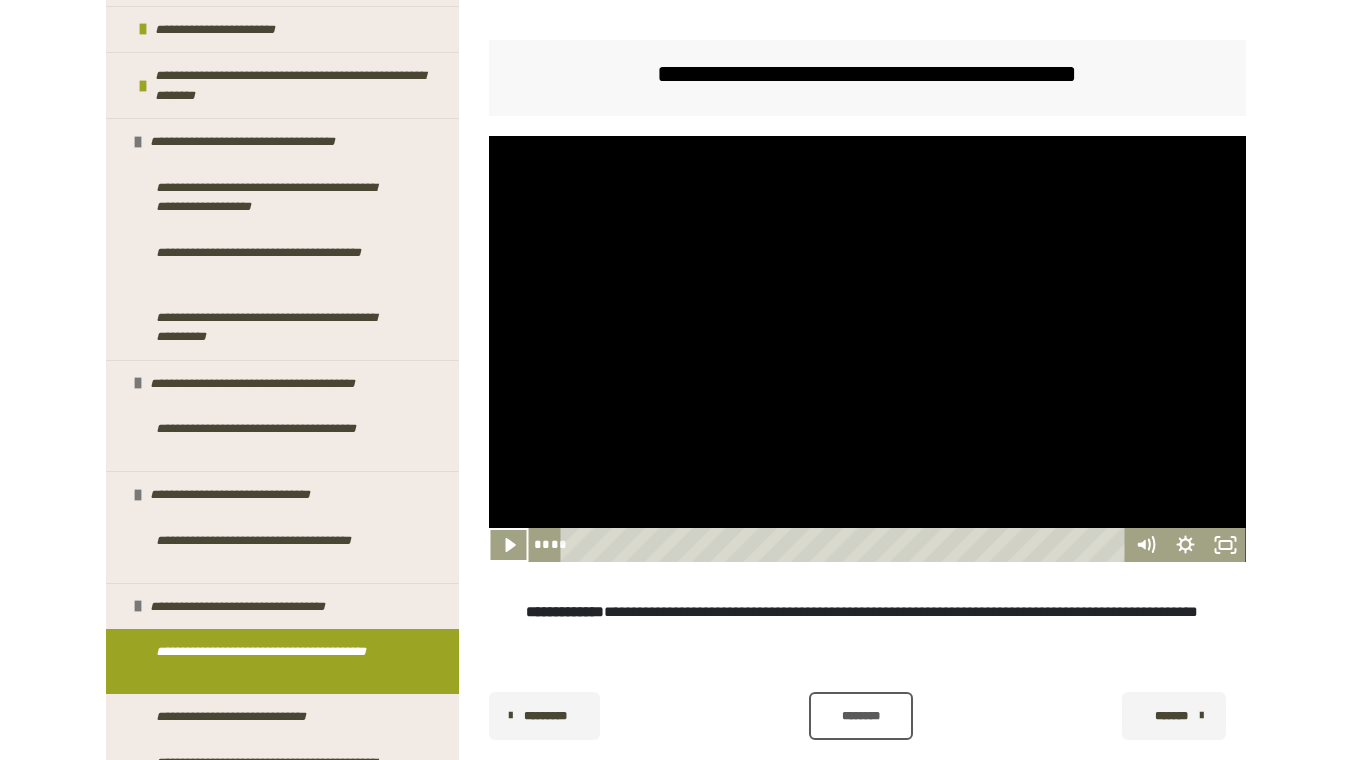scroll, scrollTop: 387, scrollLeft: 0, axis: vertical 